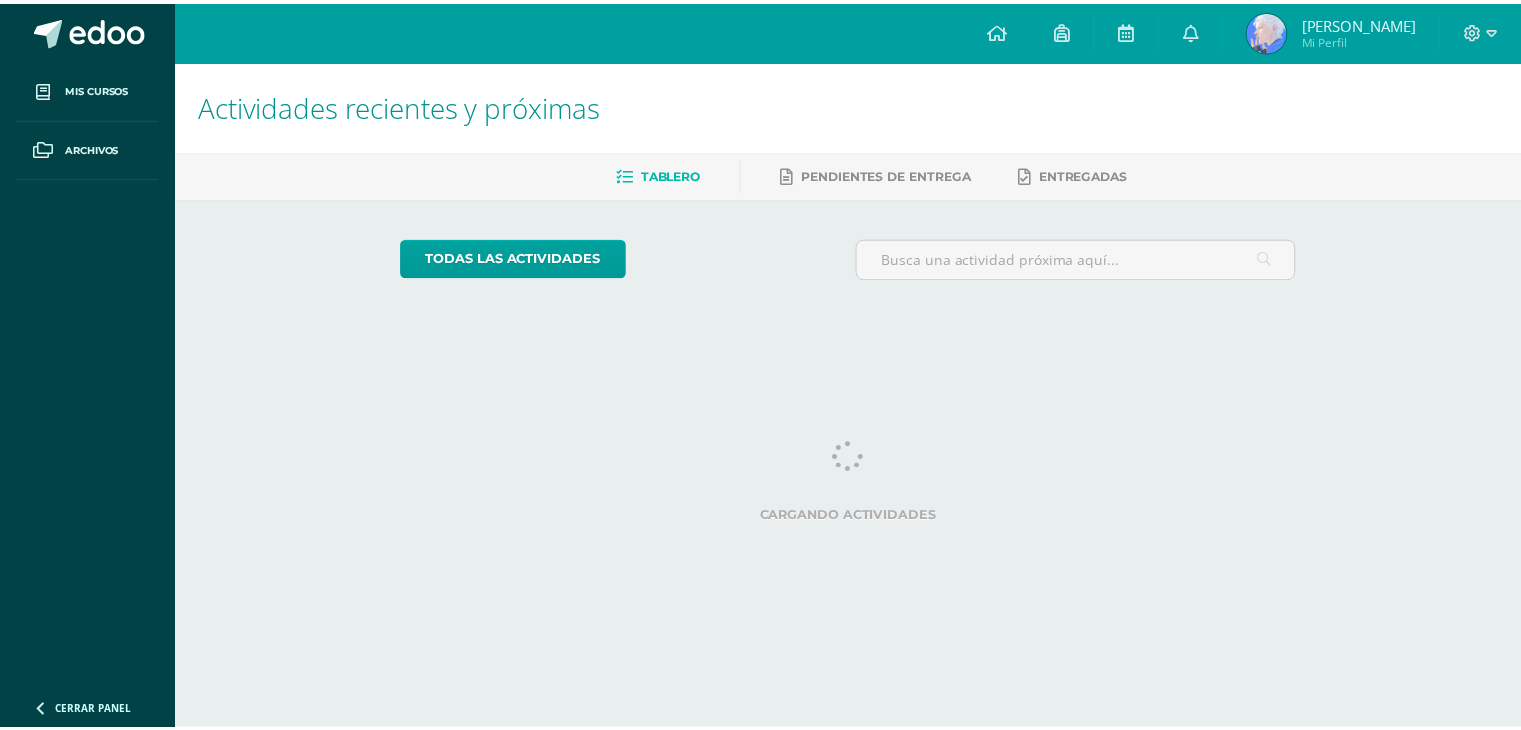 scroll, scrollTop: 0, scrollLeft: 0, axis: both 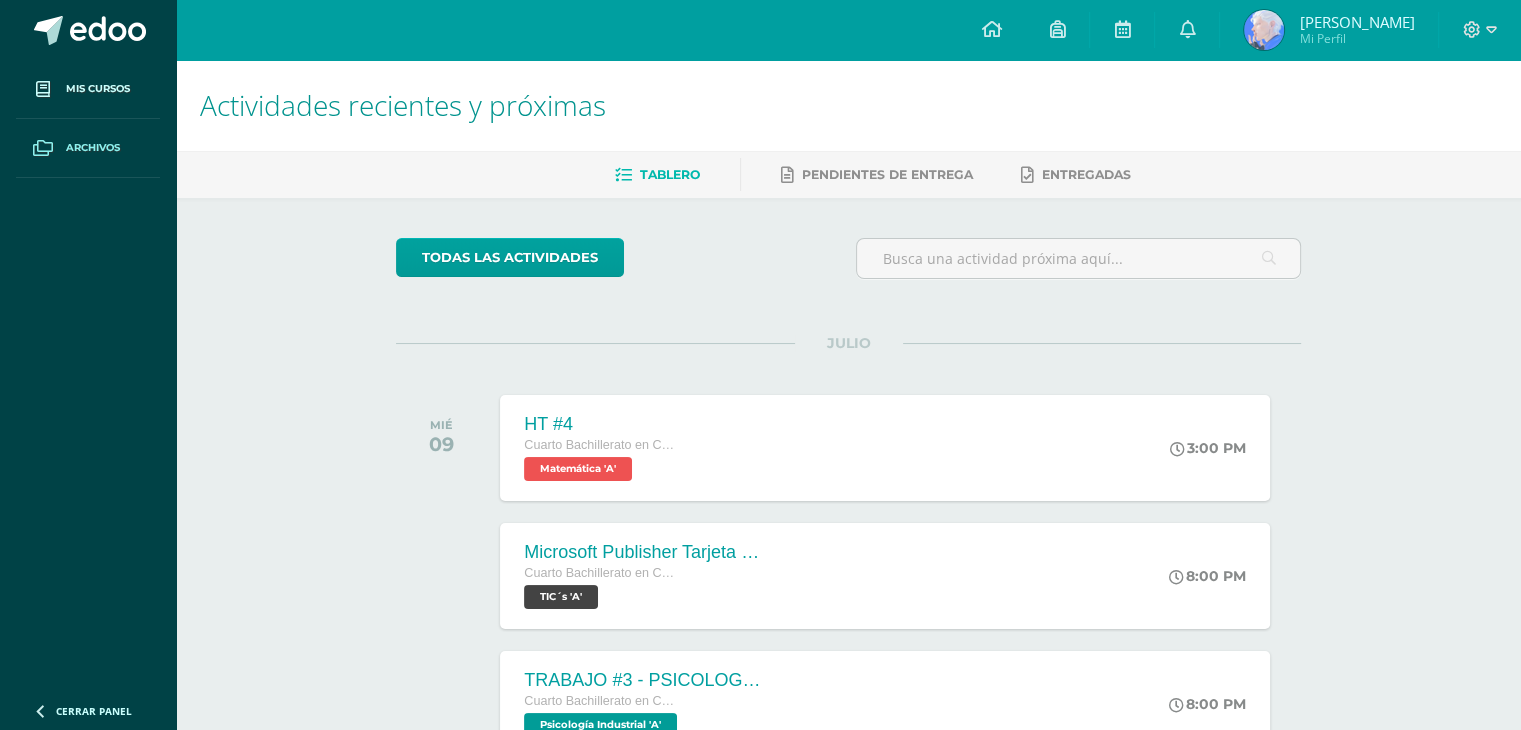 click on "Archivos" at bounding box center (93, 148) 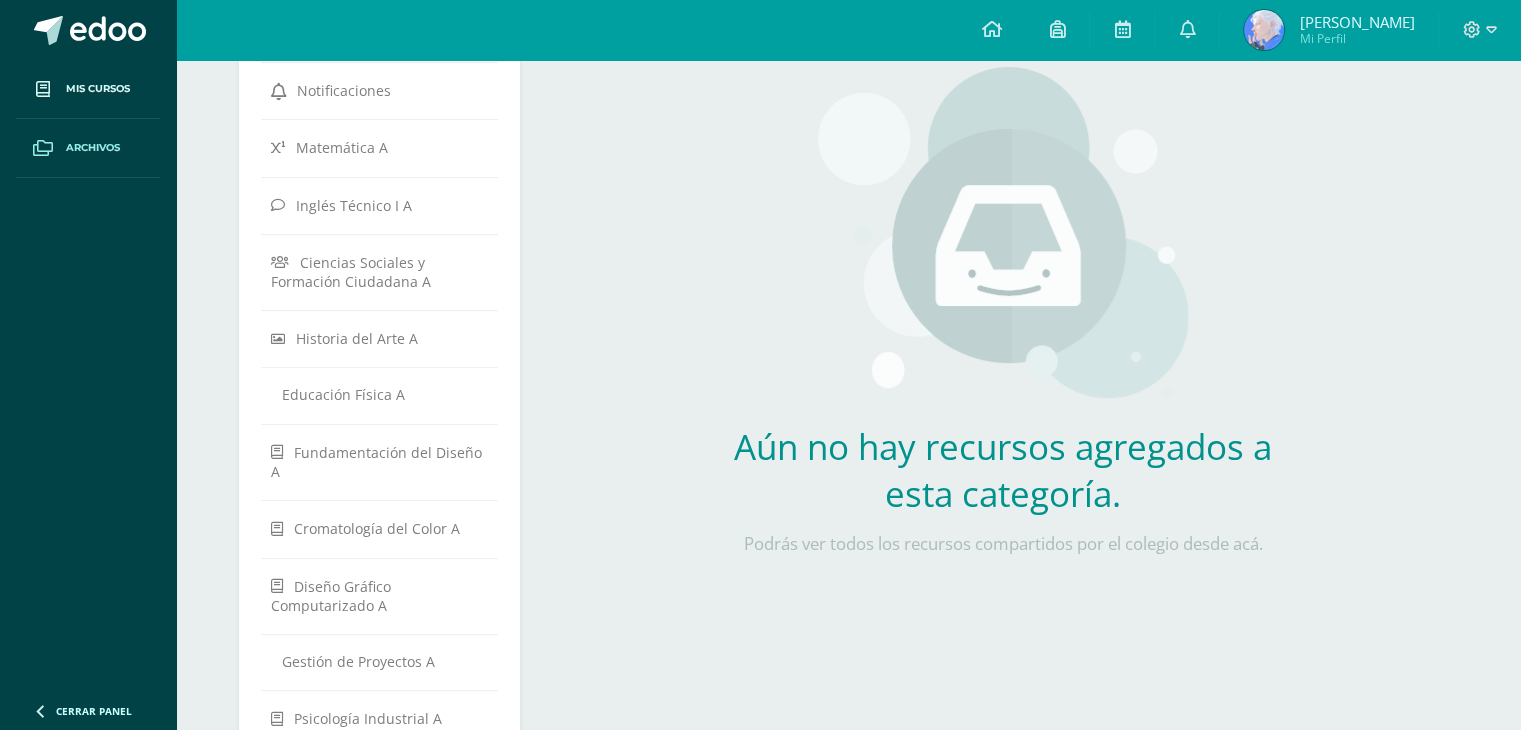 scroll, scrollTop: 200, scrollLeft: 0, axis: vertical 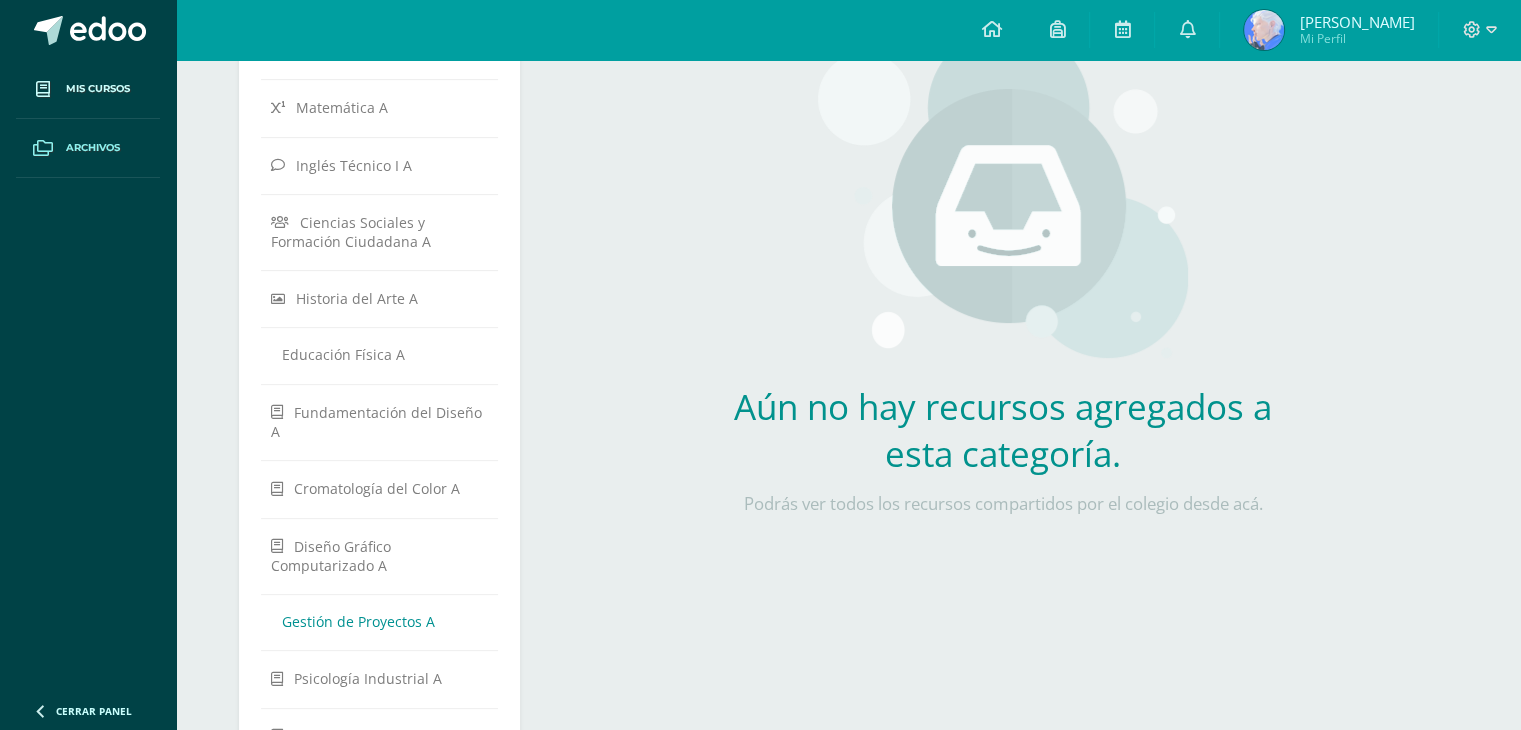 click on "Gestión de Proyectos A" at bounding box center [358, 621] 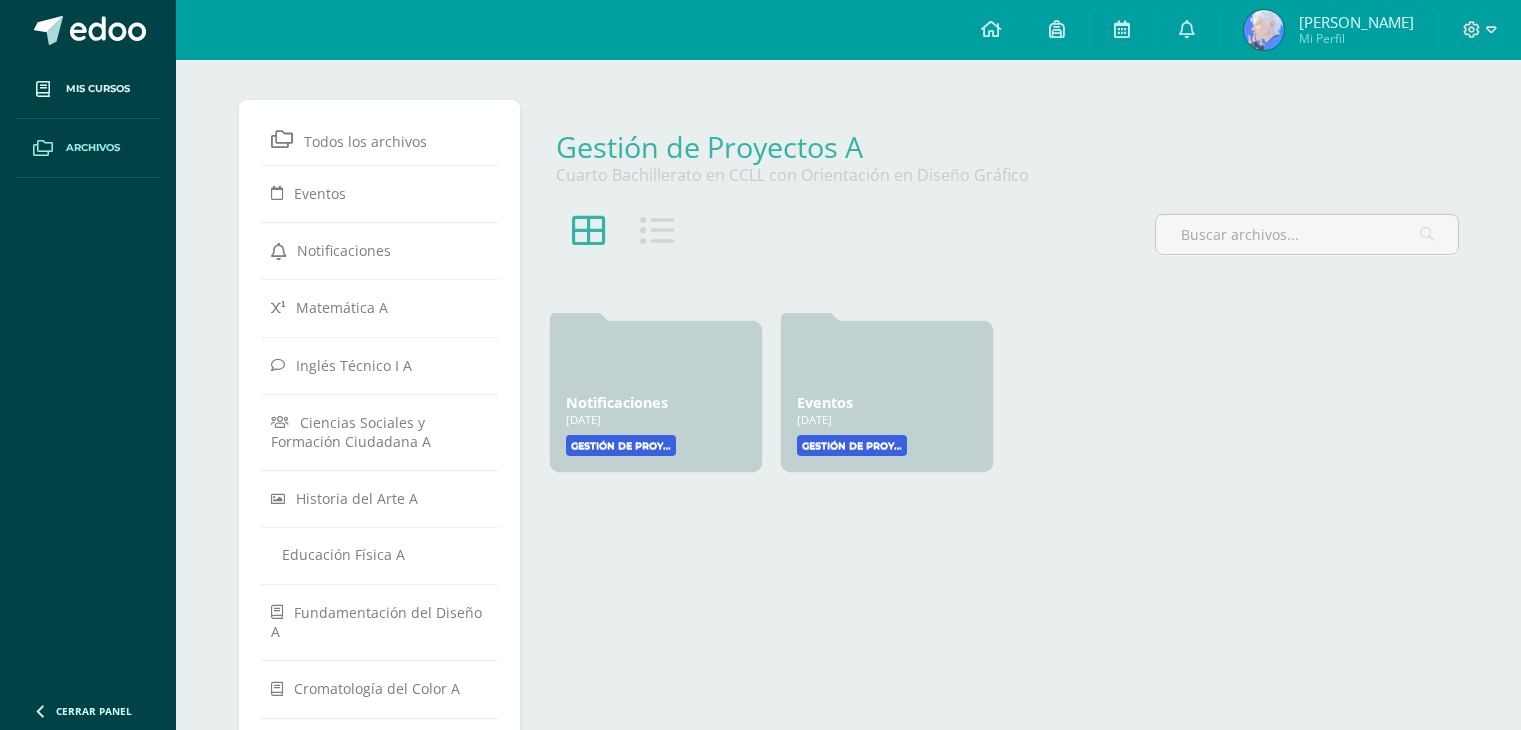 scroll, scrollTop: 0, scrollLeft: 0, axis: both 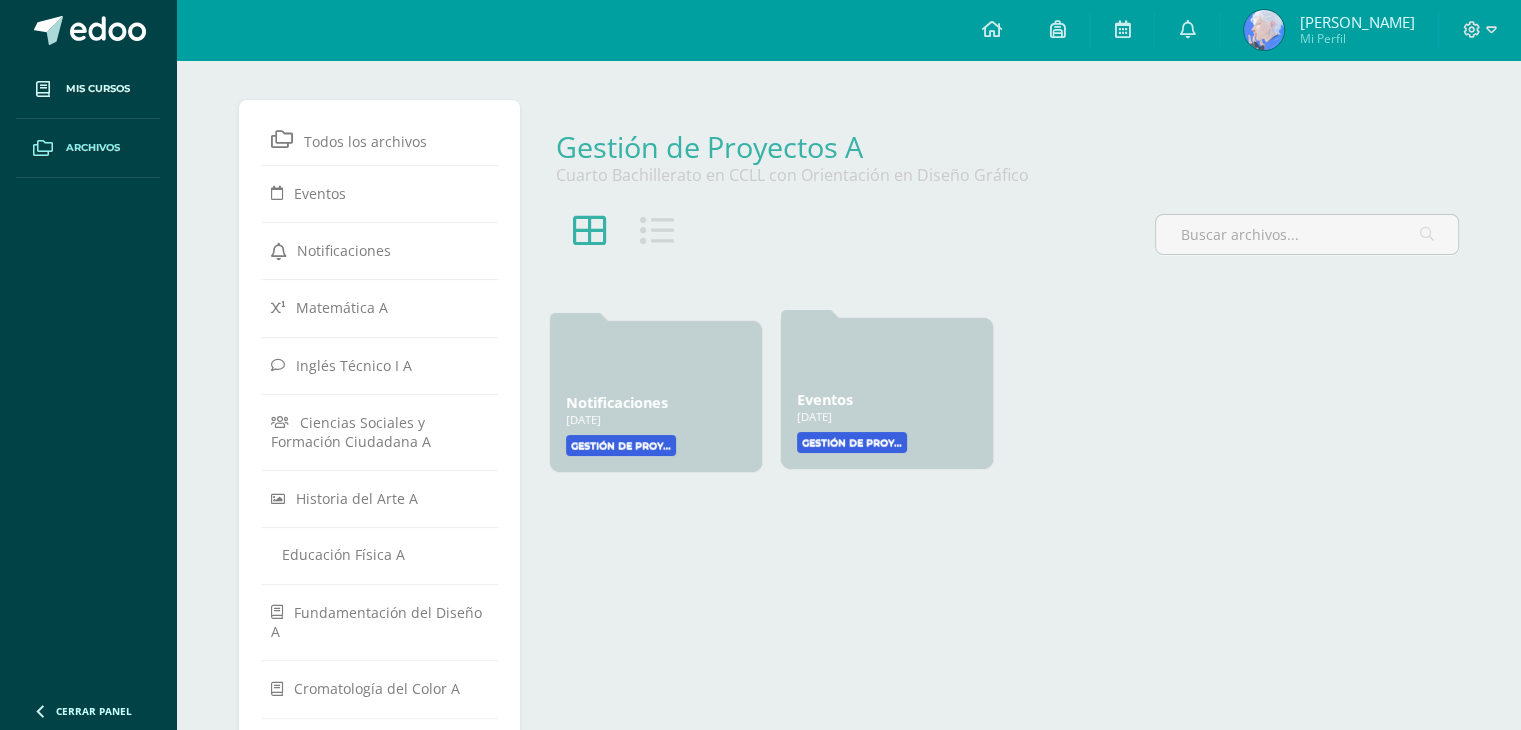 click on "Eventos
[DATE] [DATE] Creado por:
Gestión de Proyectos" at bounding box center (887, 393) 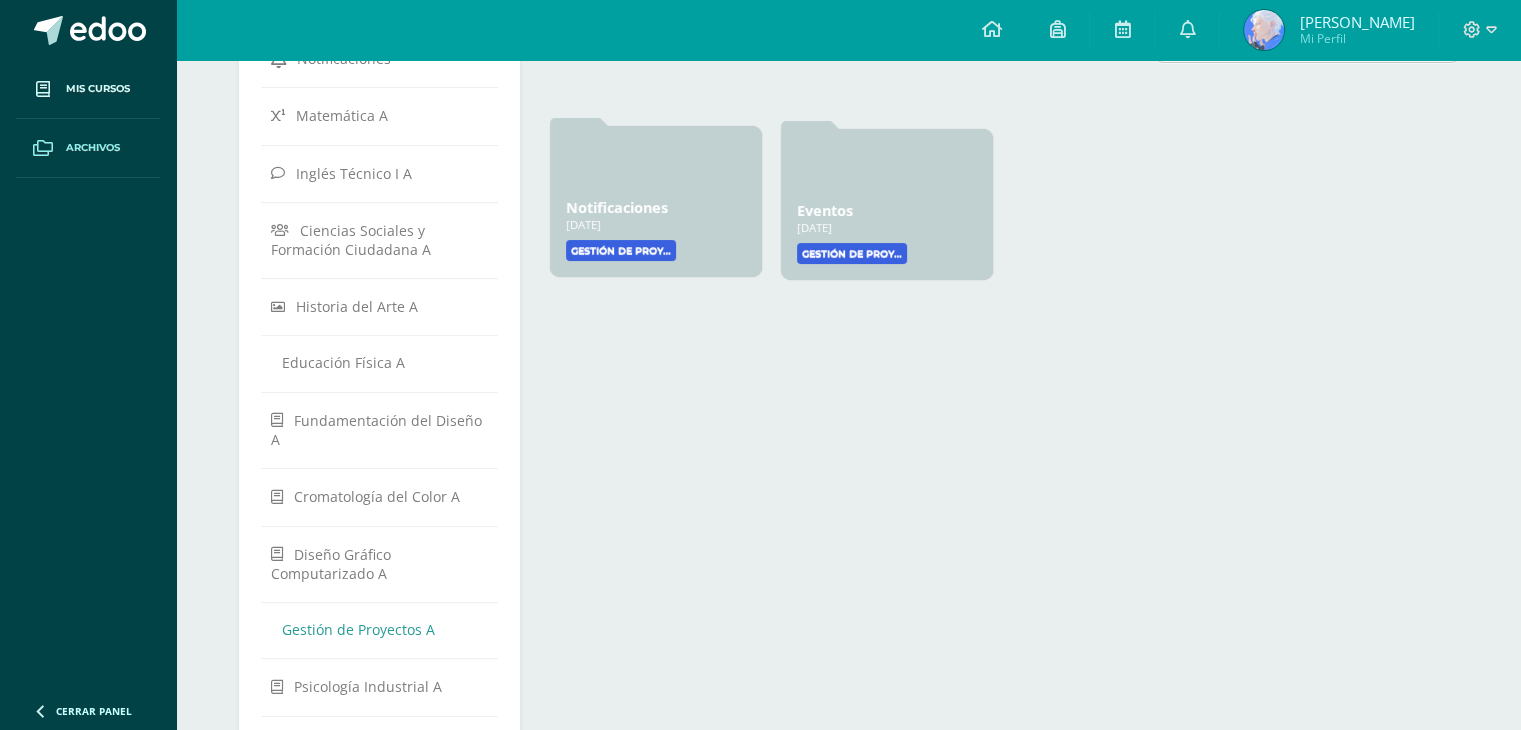 scroll, scrollTop: 32, scrollLeft: 0, axis: vertical 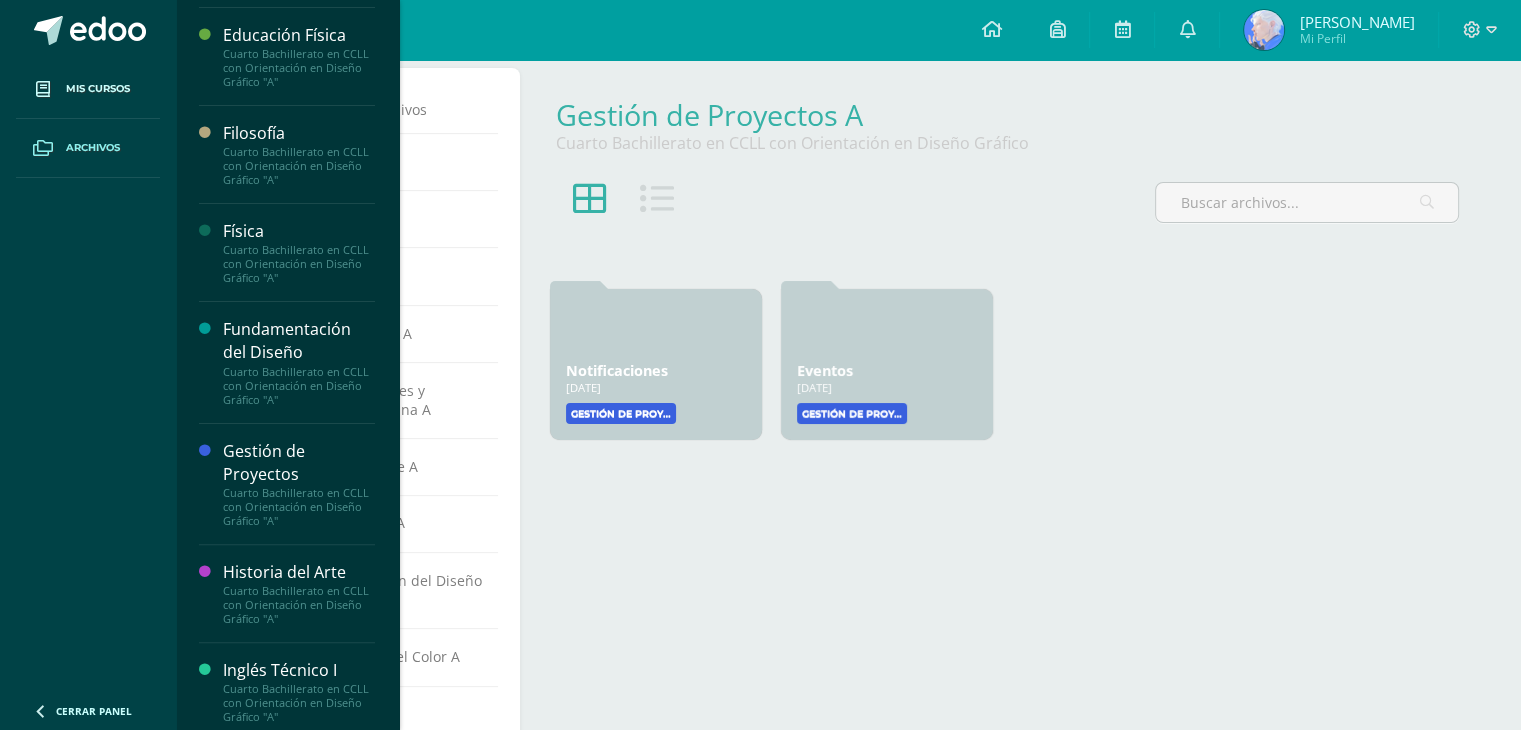 click on "Gestión de Proyectos" at bounding box center [299, 463] 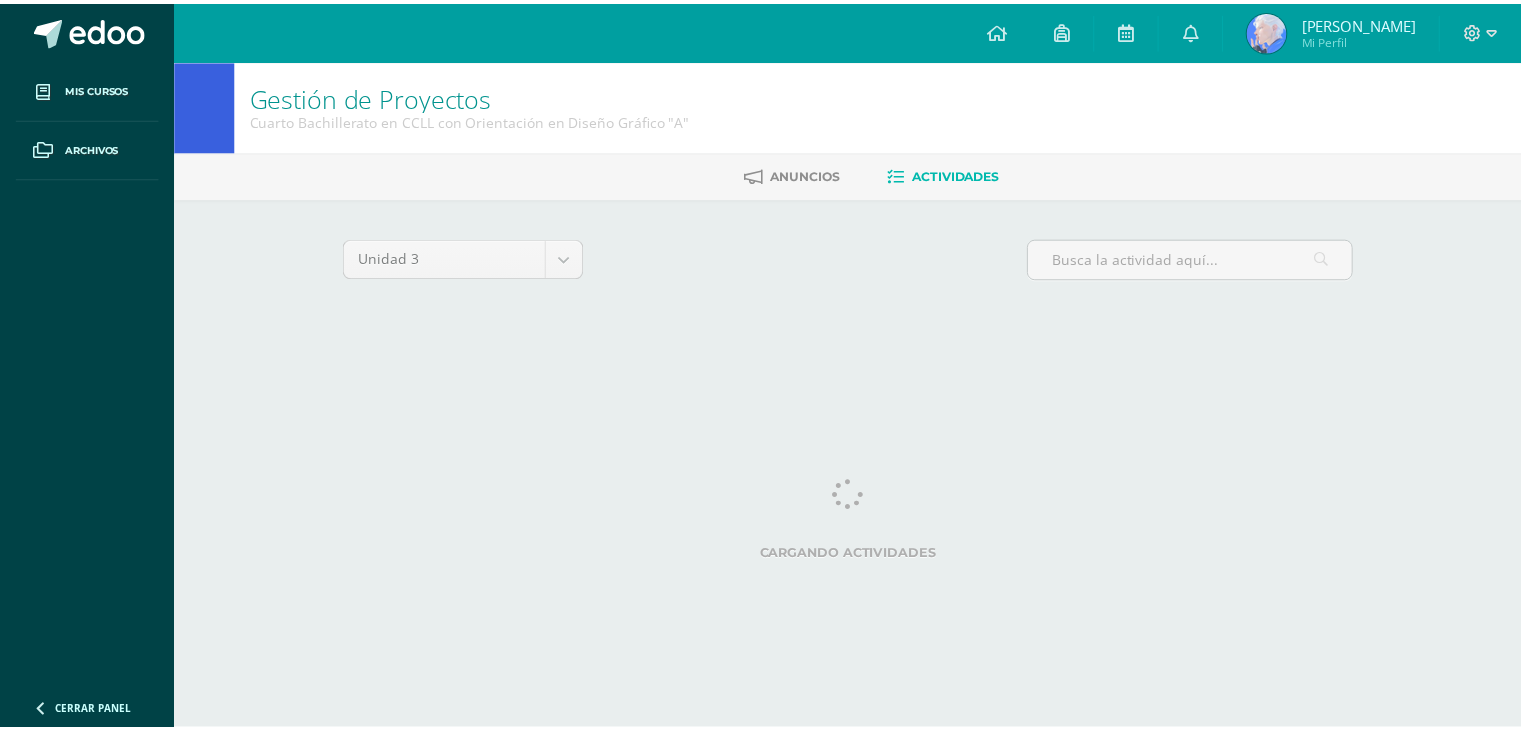 scroll, scrollTop: 0, scrollLeft: 0, axis: both 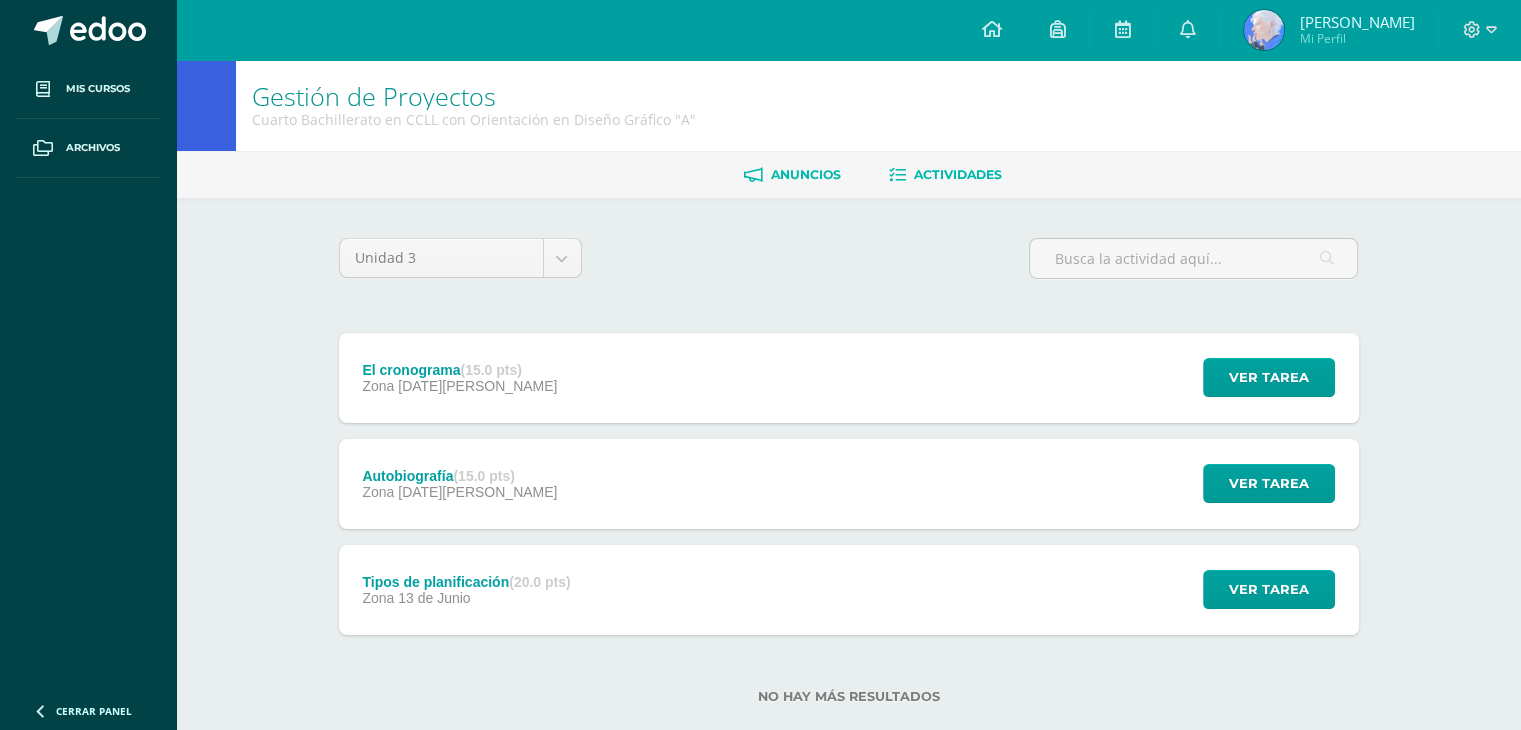 click on "Anuncios" at bounding box center [806, 174] 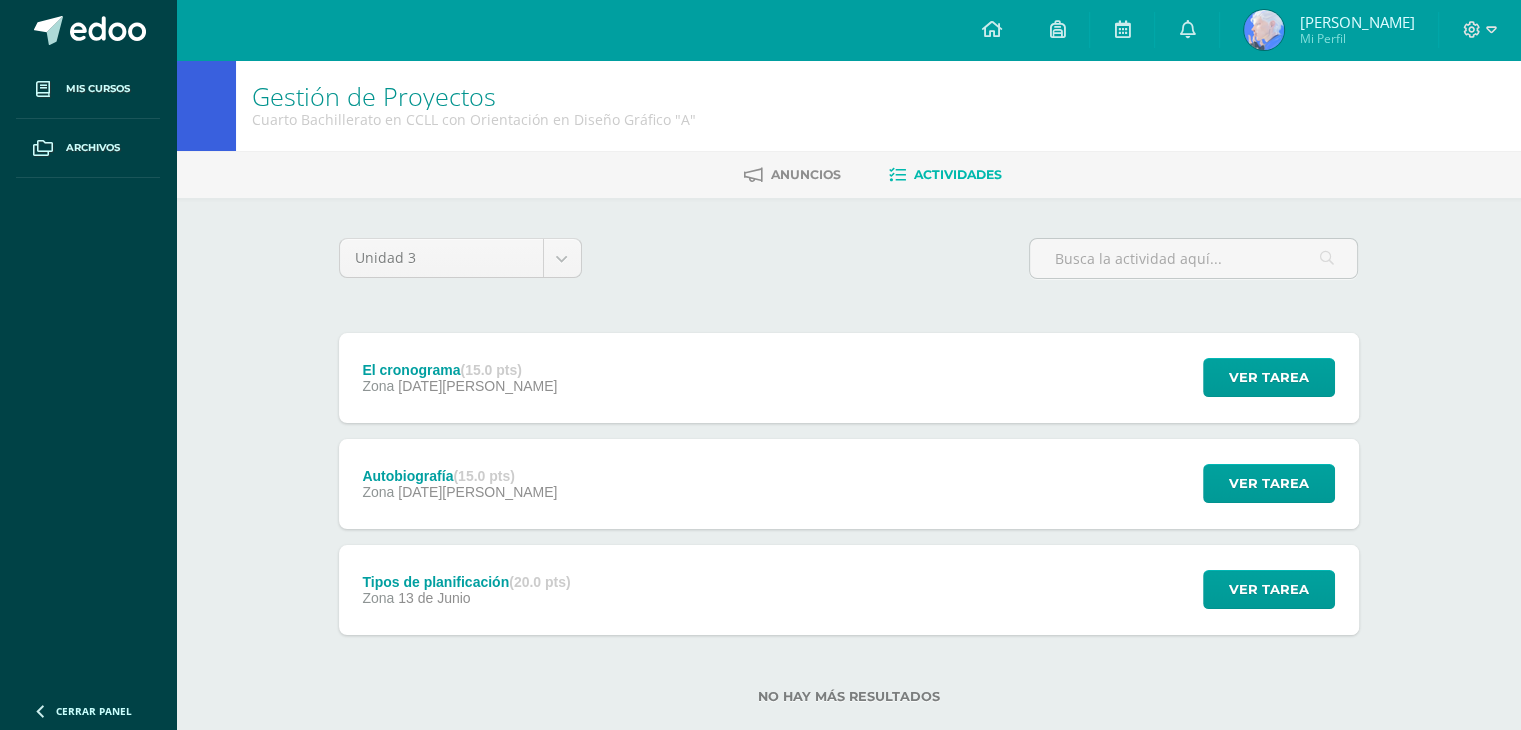 click on "El cronograma  (15.0 pts)
Zona
11 de Julio" at bounding box center [460, 378] 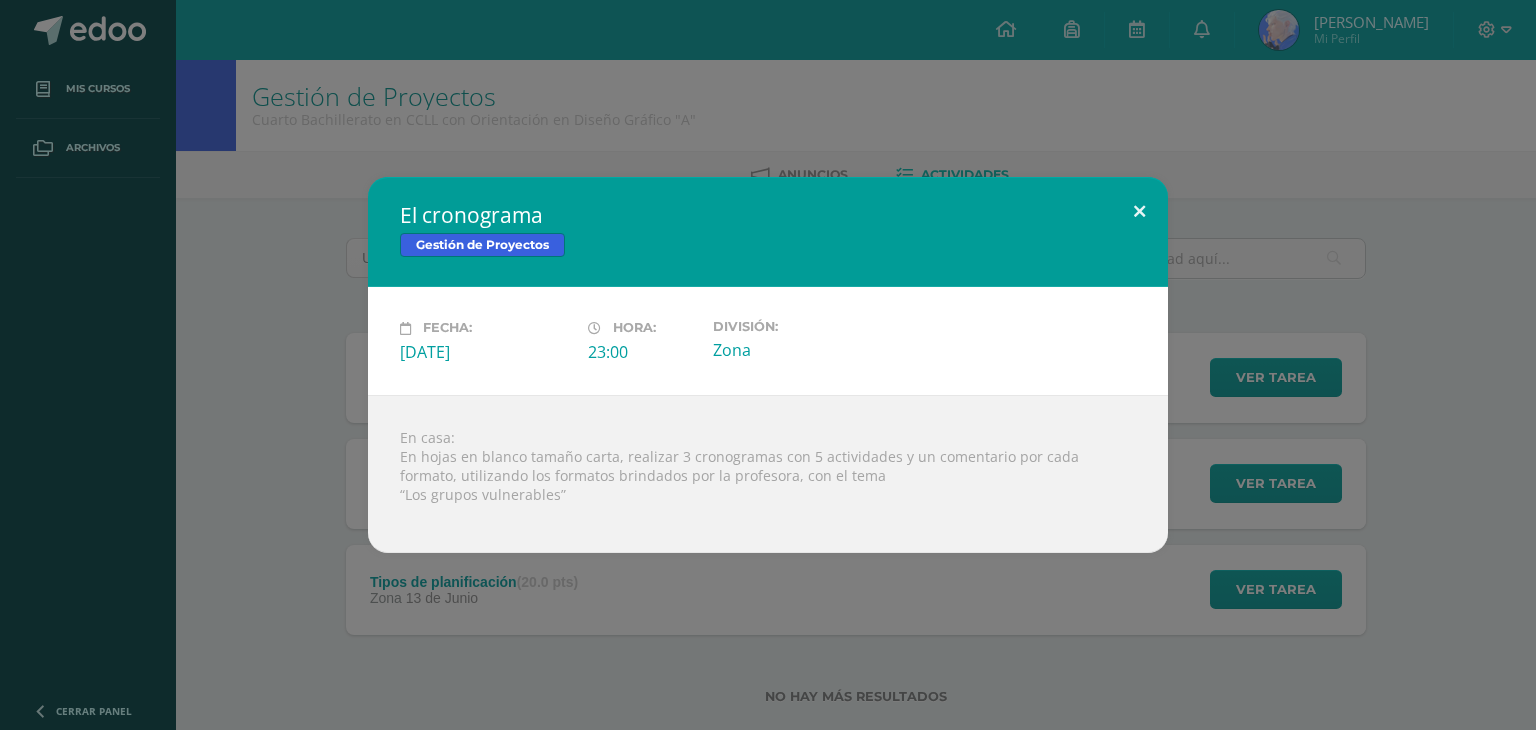 click at bounding box center [1139, 211] 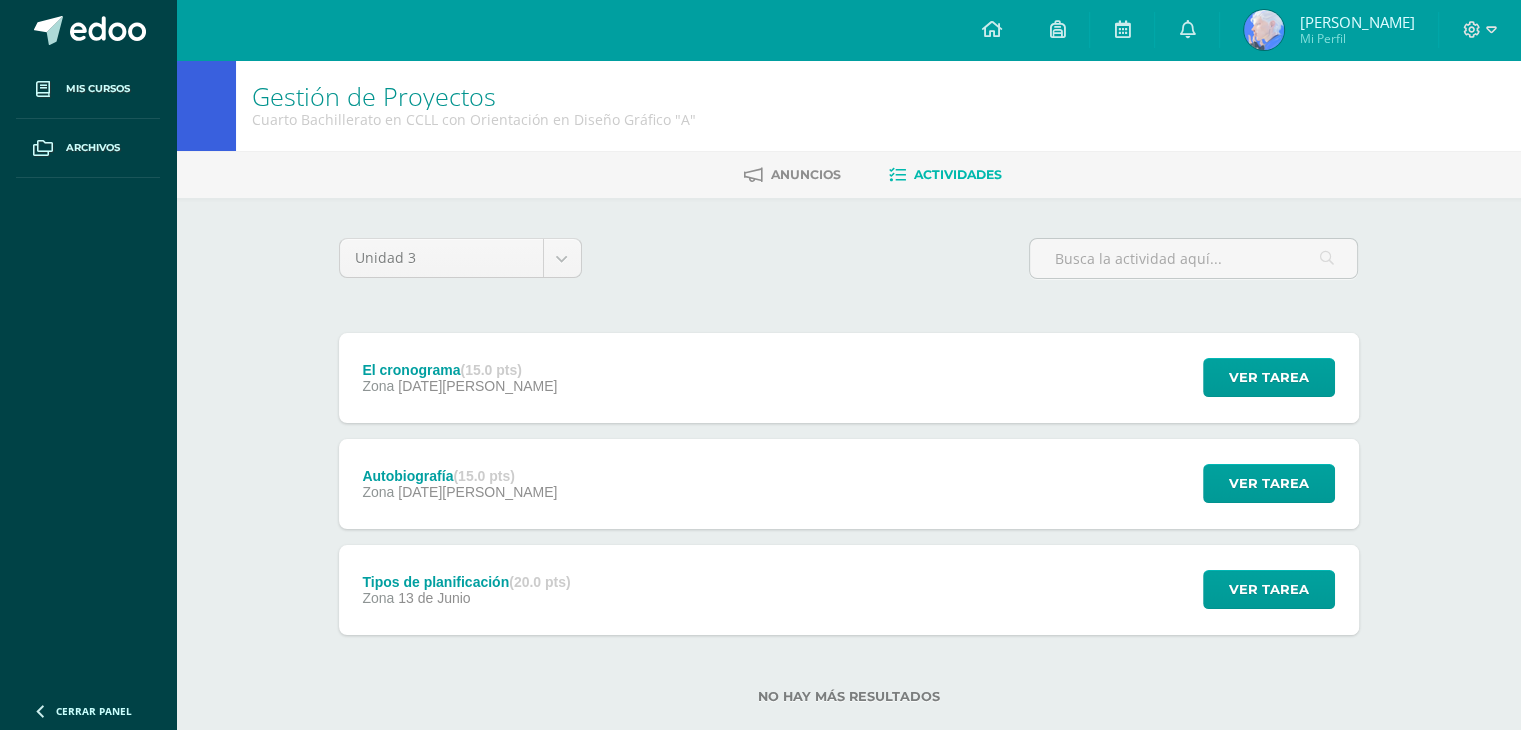 click on "Tipos de planificación  (20.0 pts)
Zona
13 de Junio
Ver tarea
Tipos de planificación
Gestión de Proyectos
Cargando contenido" at bounding box center (849, 590) 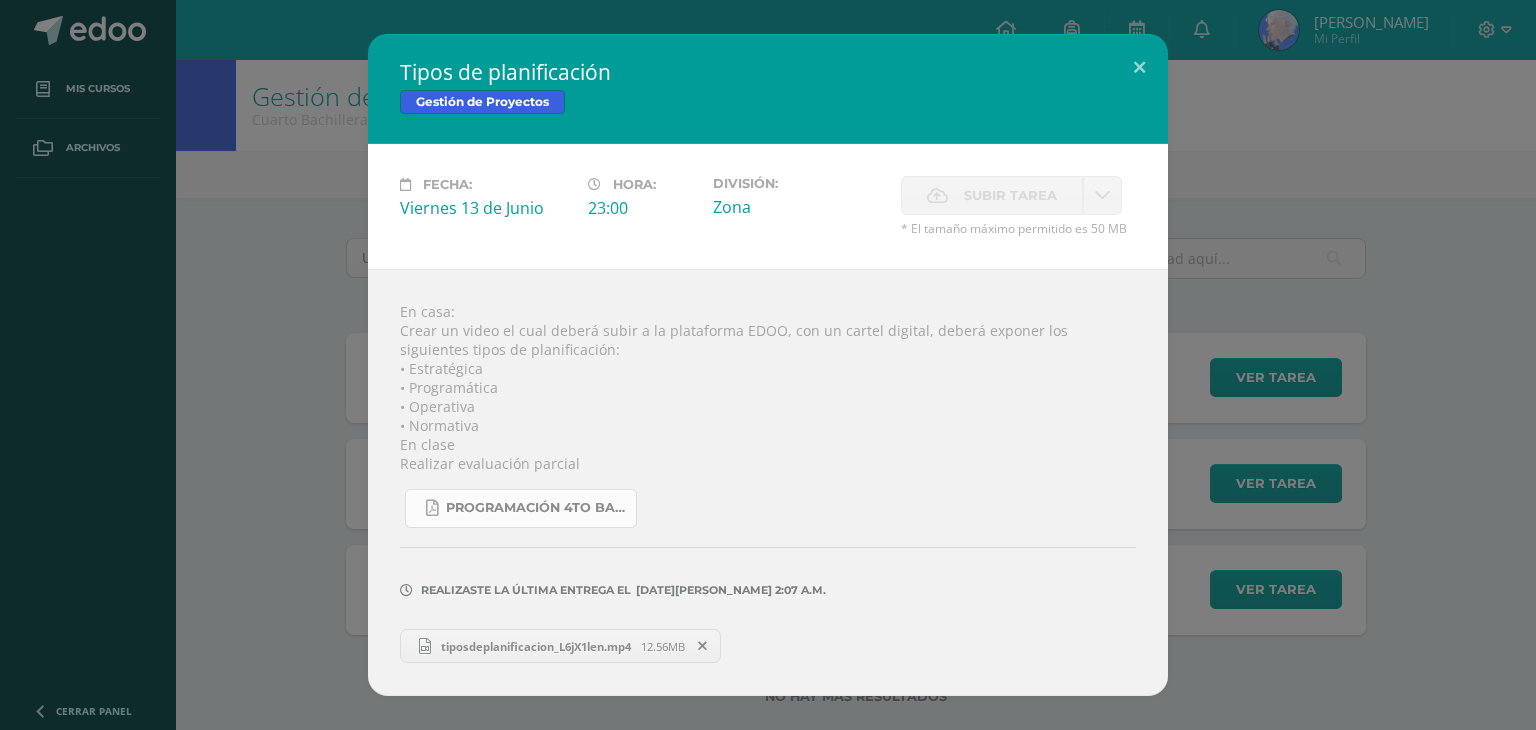 click on "Programación 4to bachi proyectos.pdf" at bounding box center [536, 508] 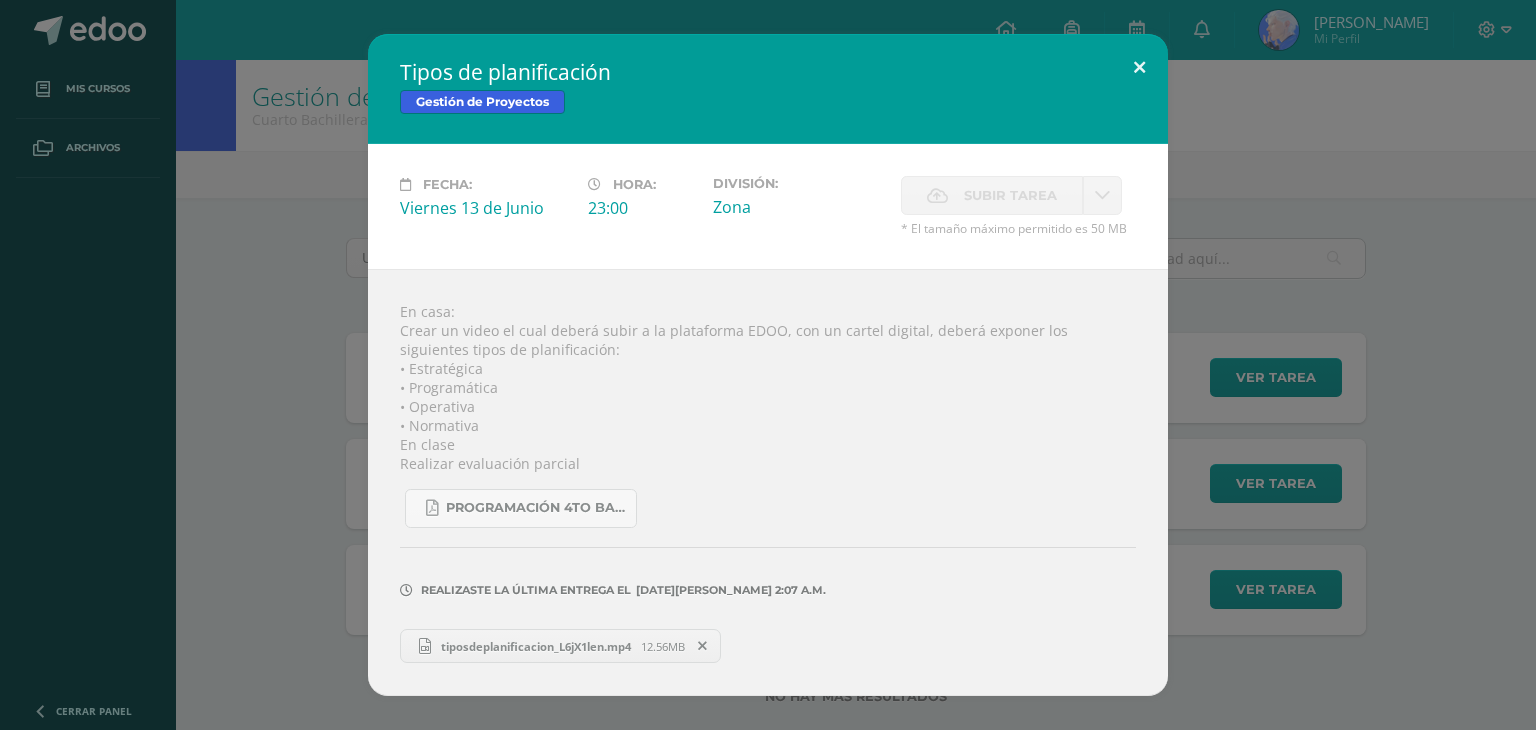 click at bounding box center [1139, 68] 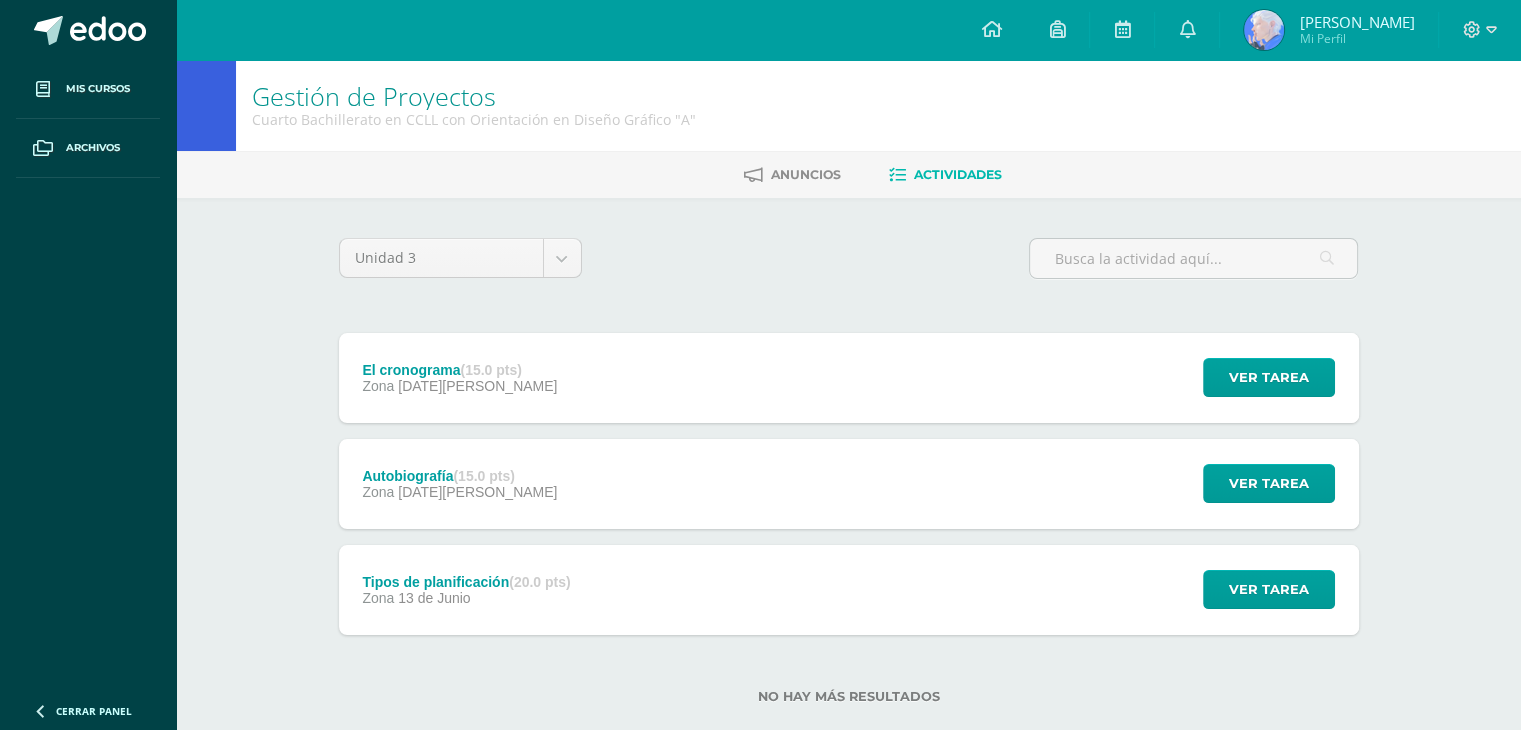 click on "Autobiografía  (15.0 pts)
Zona
04 de Julio
Ver tarea
Autobiografía
Gestión de Proyectos
Cargando contenido" at bounding box center (849, 484) 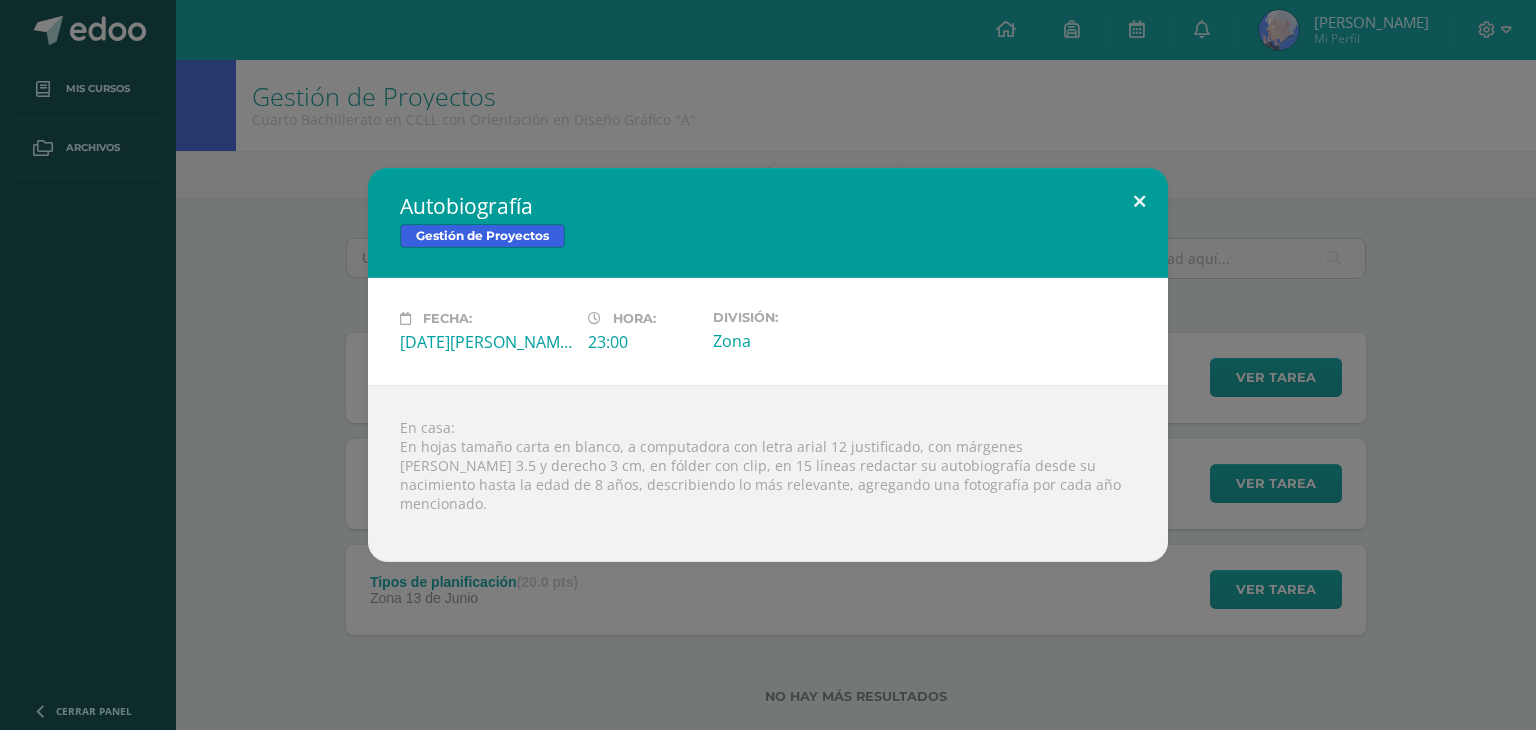click at bounding box center (1139, 202) 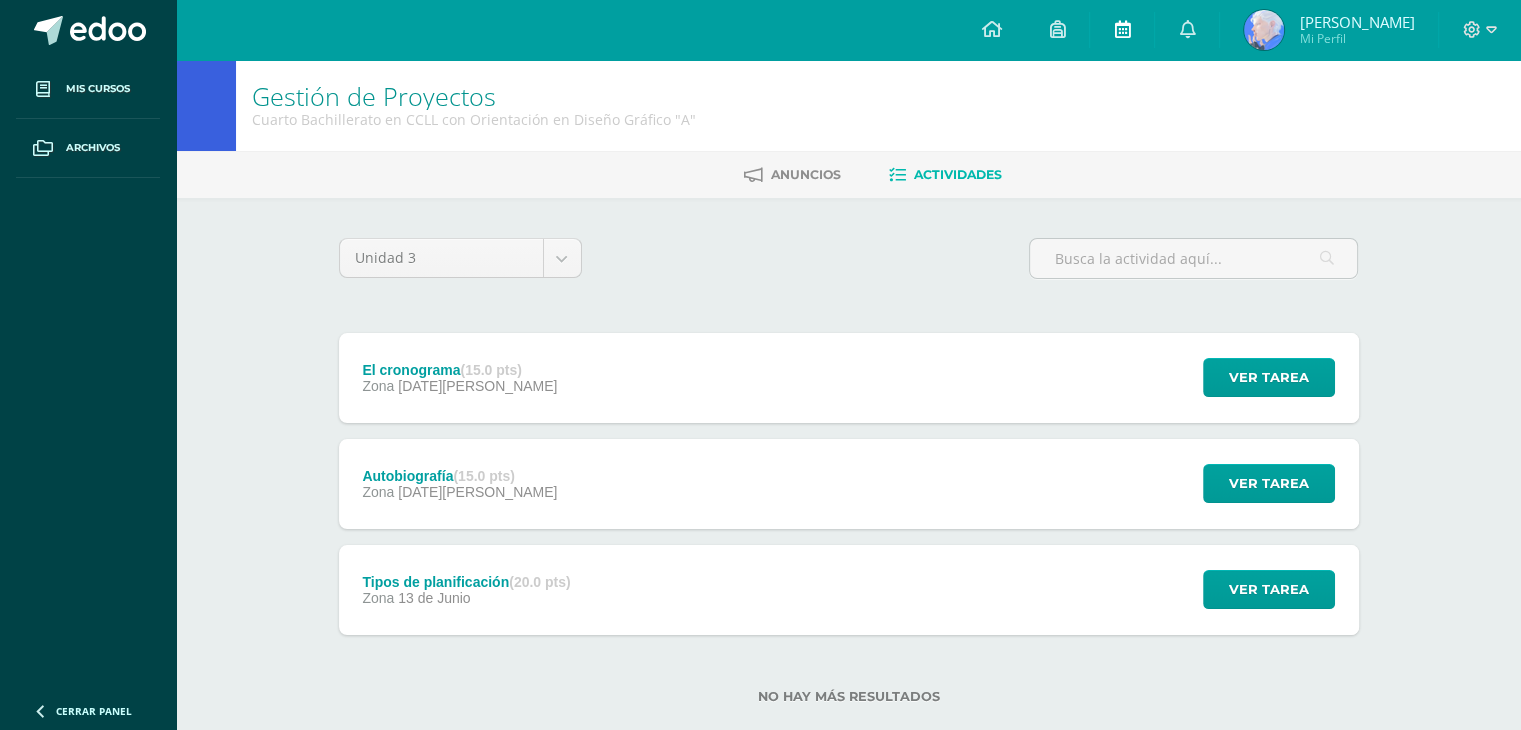 click at bounding box center (1122, 30) 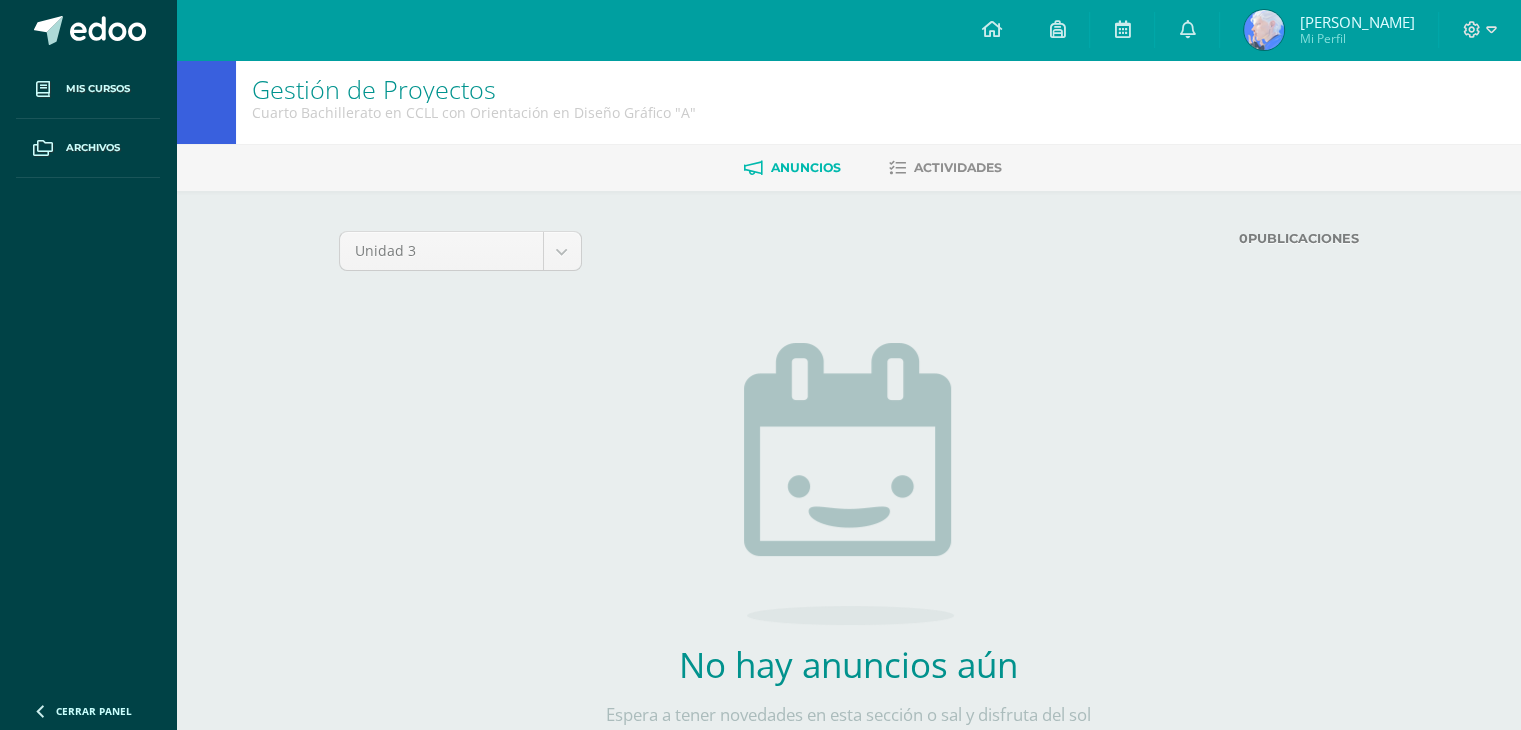 scroll, scrollTop: 0, scrollLeft: 0, axis: both 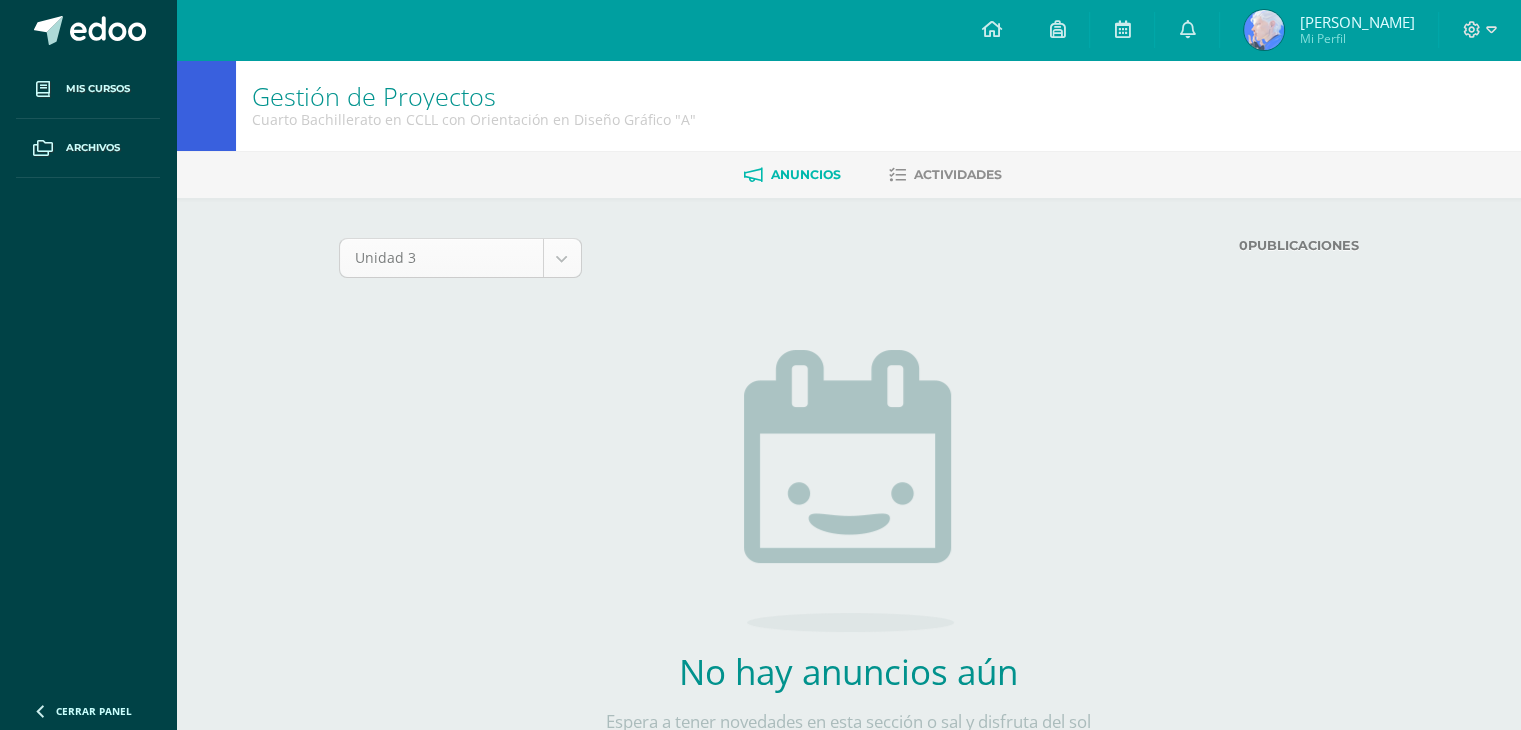 click on "Mis cursos Archivos Cerrar panel
Ciencias Sociales y Formación Ciudadana
Cuarto
Bachillerato en CCLL con Orientación en Diseño Gráfico
"A"
Cromatología del Color
Cuarto
Bachillerato en CCLL con Orientación en Diseño Gráfico
"A"
Diseño Gráfico Computarizado
Cuarto
Bachillerato en CCLL con Orientación en Diseño Gráfico
"A"
Educación [DEMOGRAPHIC_DATA]
Cuarto
Bachillerato en CCLL con Orientación en Diseño Gráfico
"A"
Ver Todos los Cursos Mi Perfil Avisos" at bounding box center [760, 418] 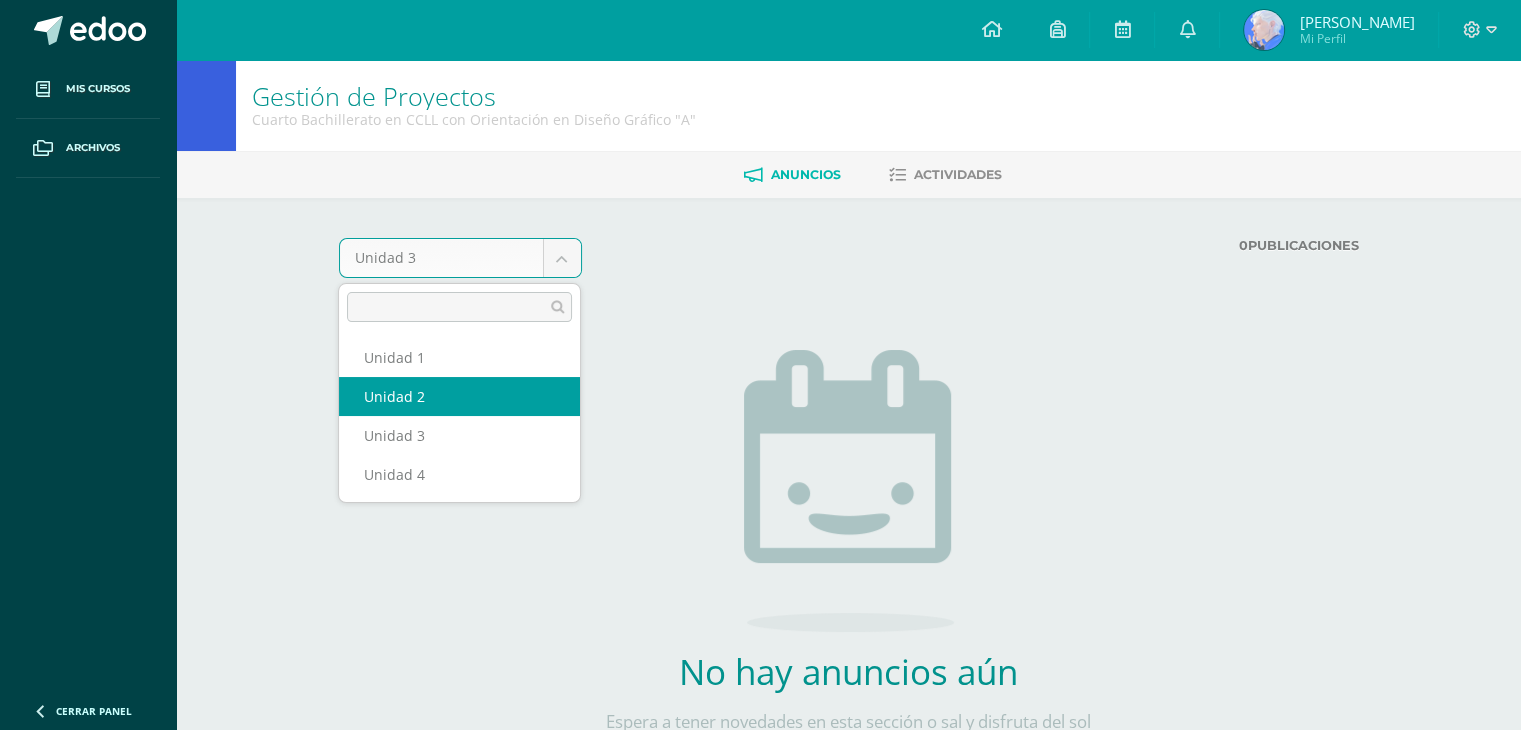 select on "Unidad 2" 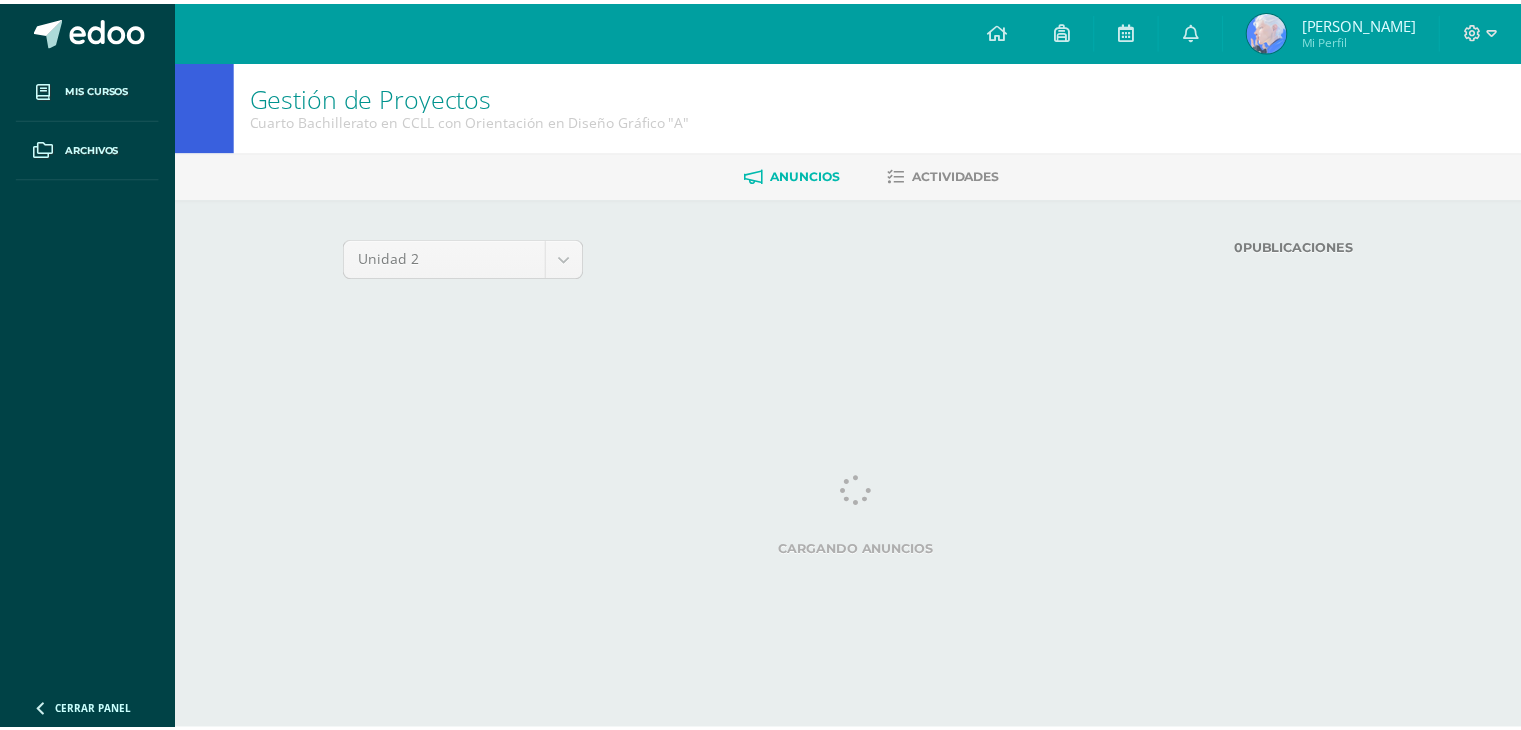 scroll, scrollTop: 0, scrollLeft: 0, axis: both 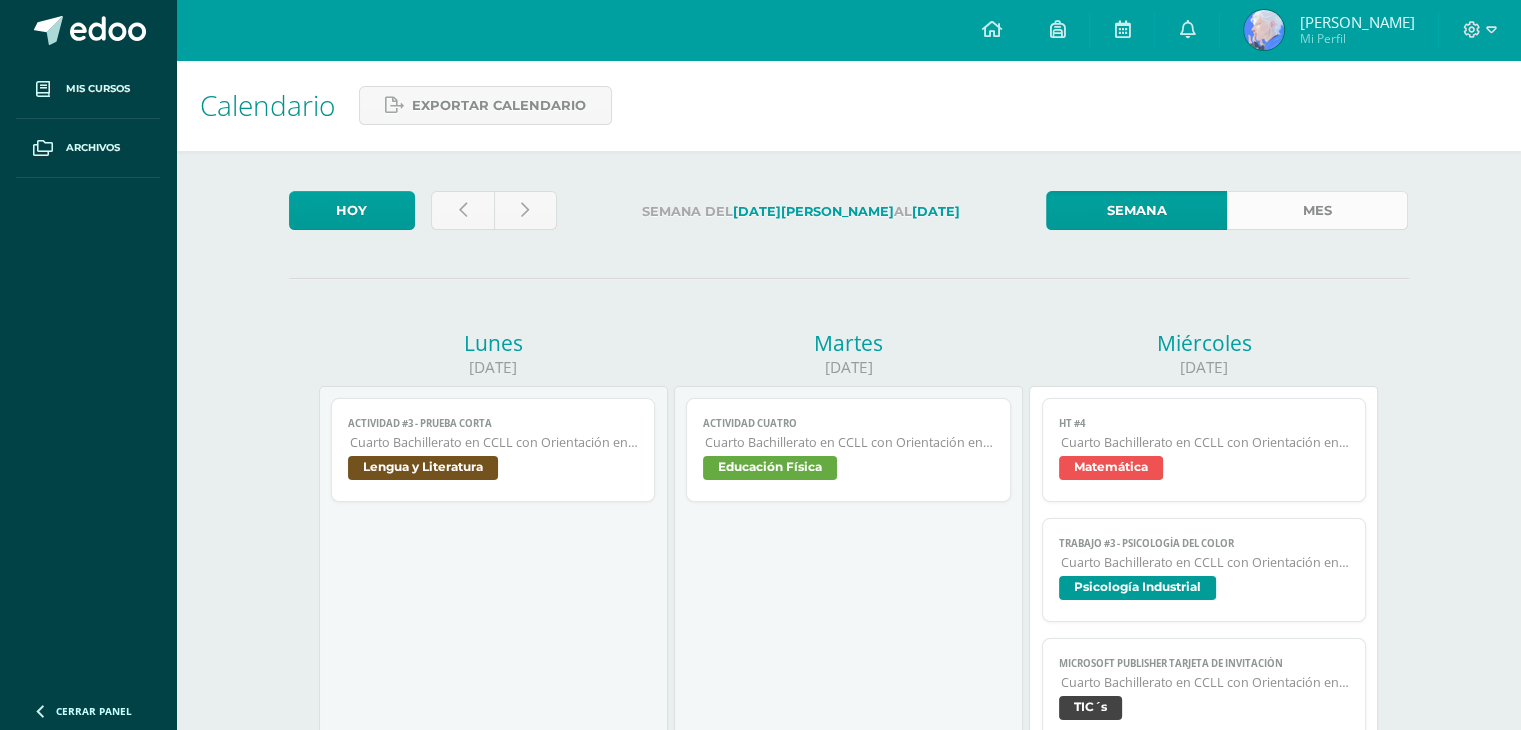 click on "Mes" at bounding box center (1317, 210) 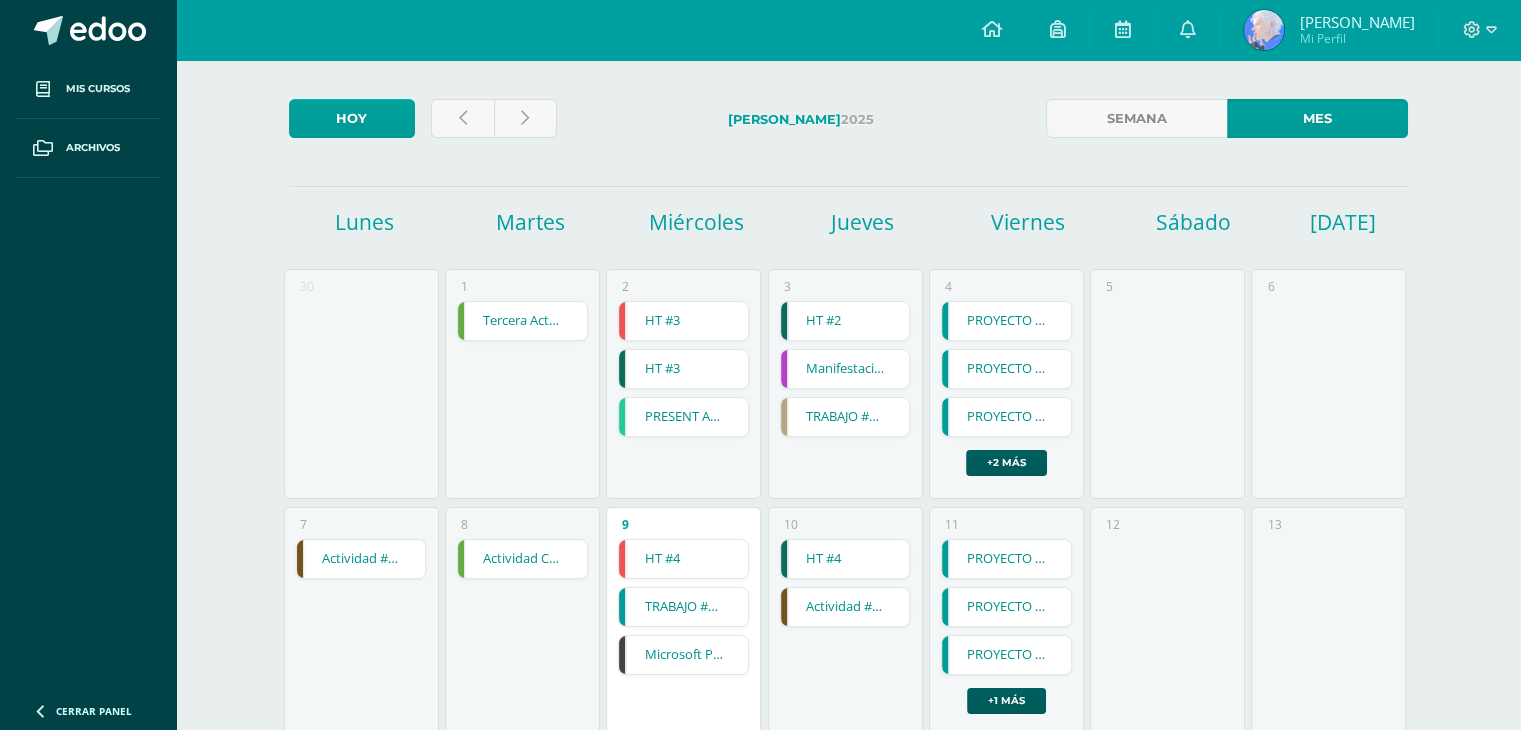 scroll, scrollTop: 100, scrollLeft: 0, axis: vertical 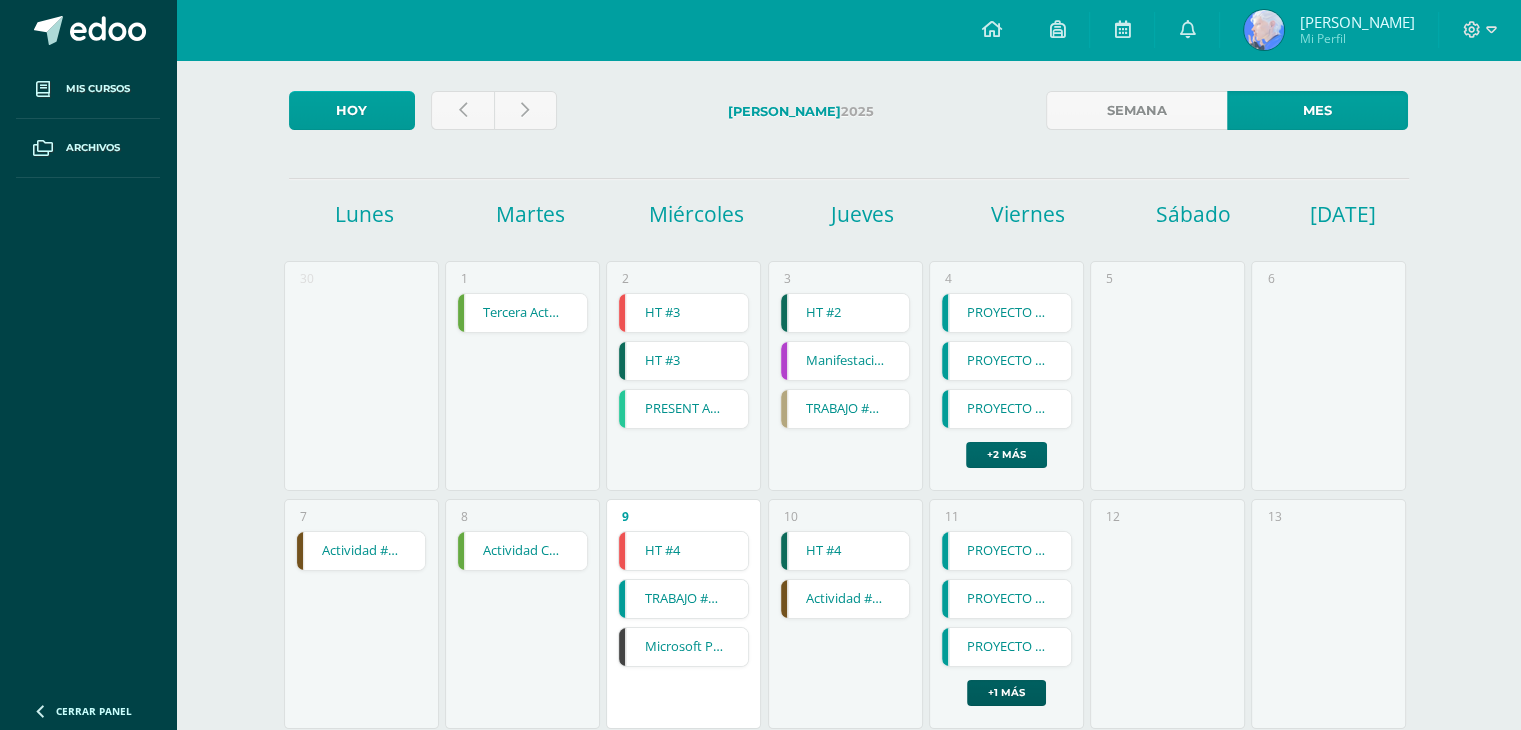 click on "+2 más" at bounding box center [1006, 455] 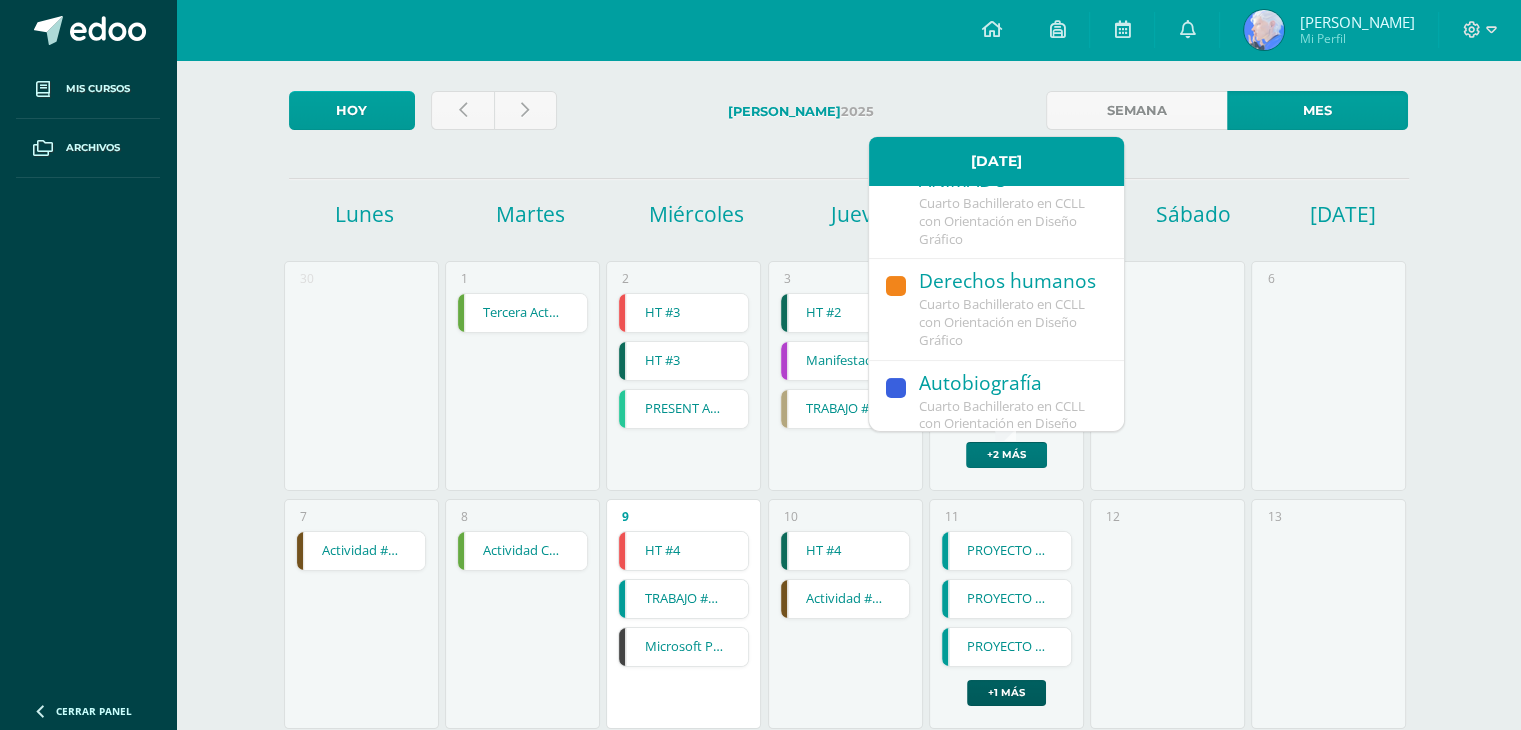 scroll, scrollTop: 381, scrollLeft: 0, axis: vertical 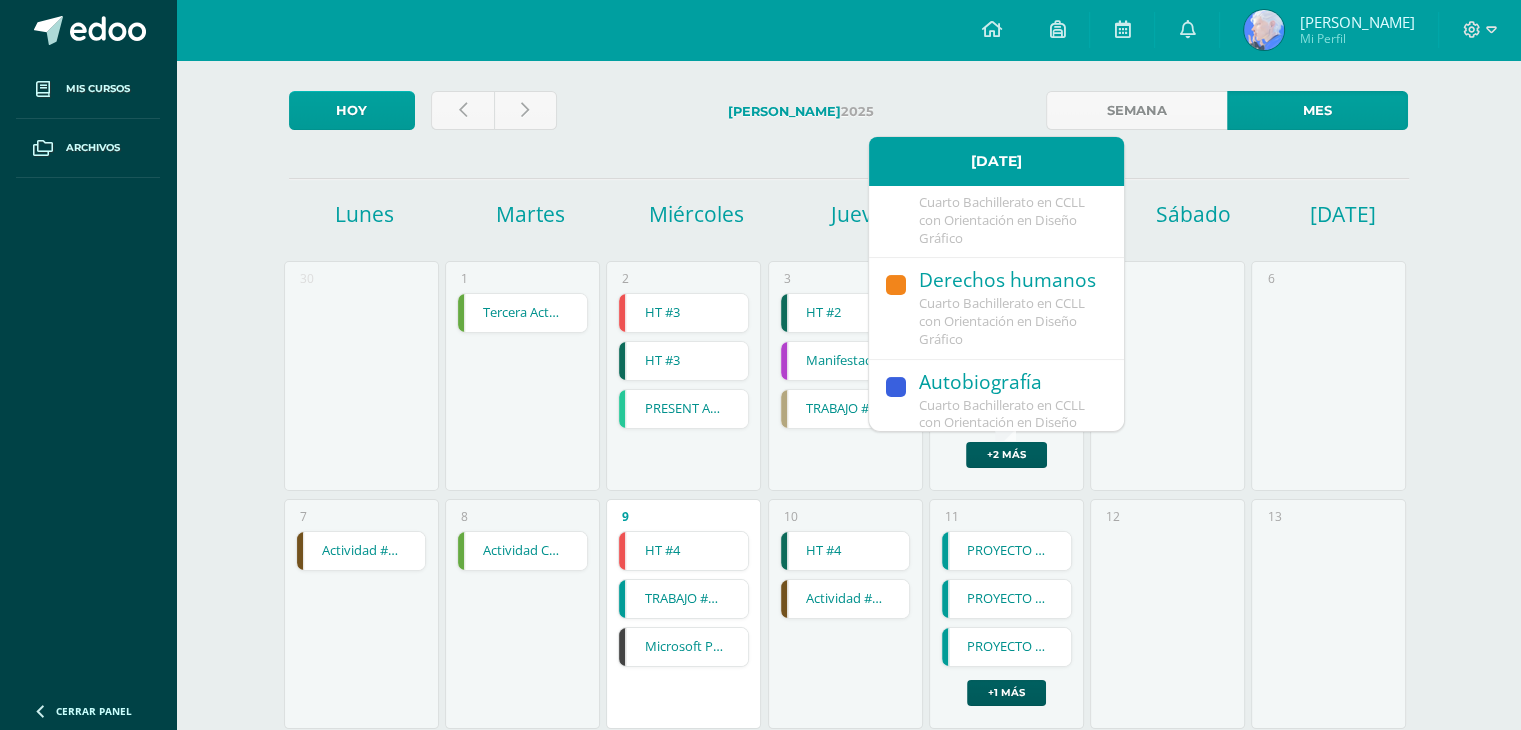 click on "Derechos humanos" at bounding box center [1011, 281] 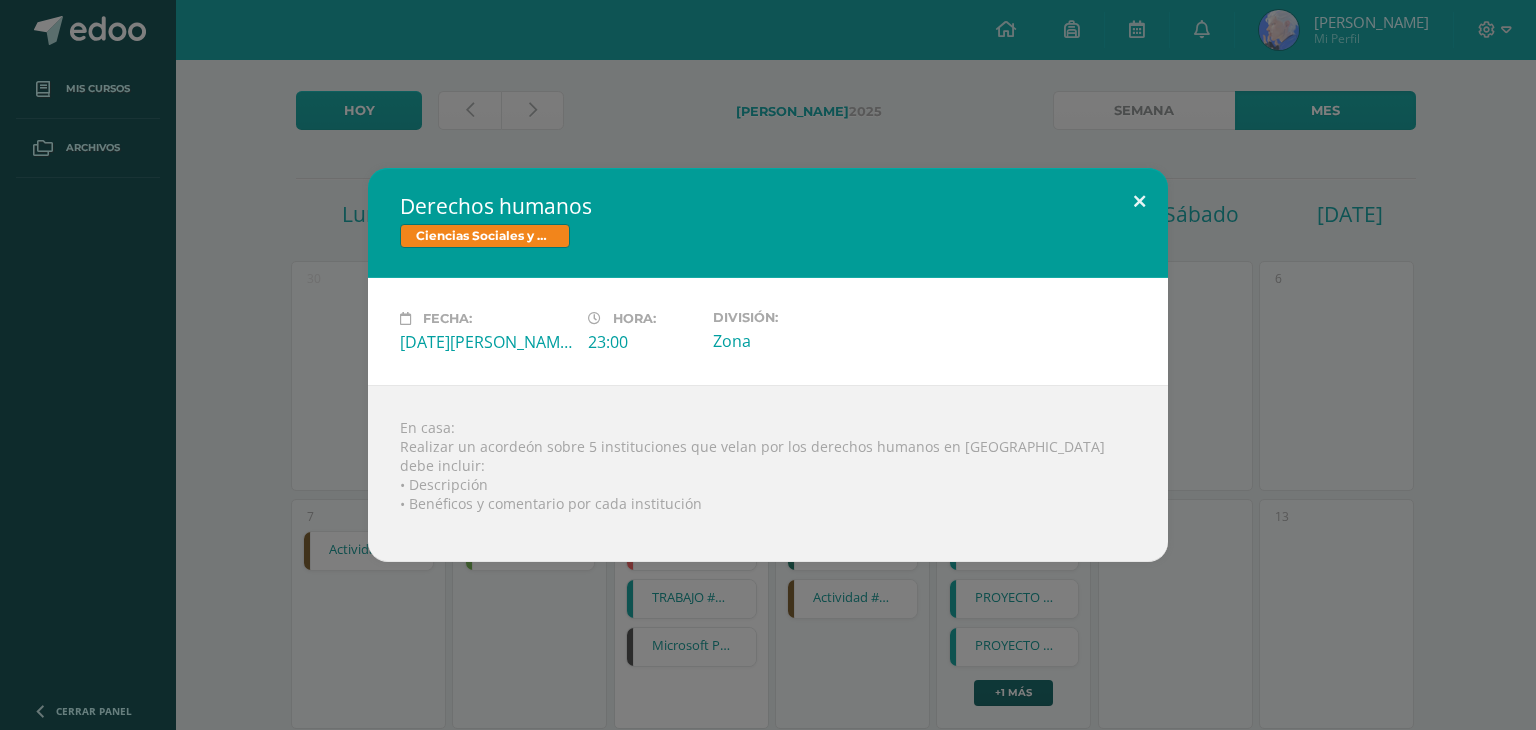 click at bounding box center [1139, 202] 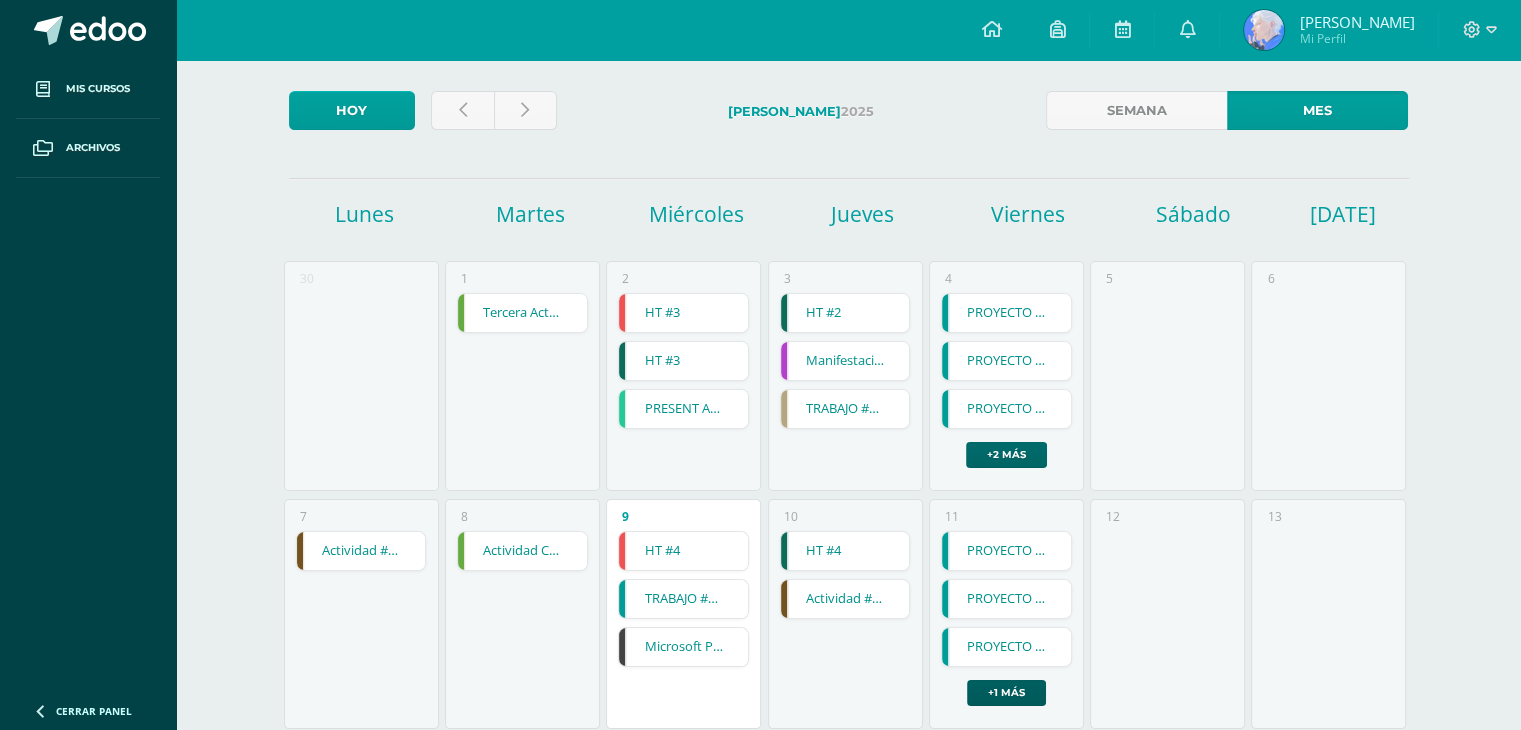 click on "+2 más" at bounding box center (1006, 455) 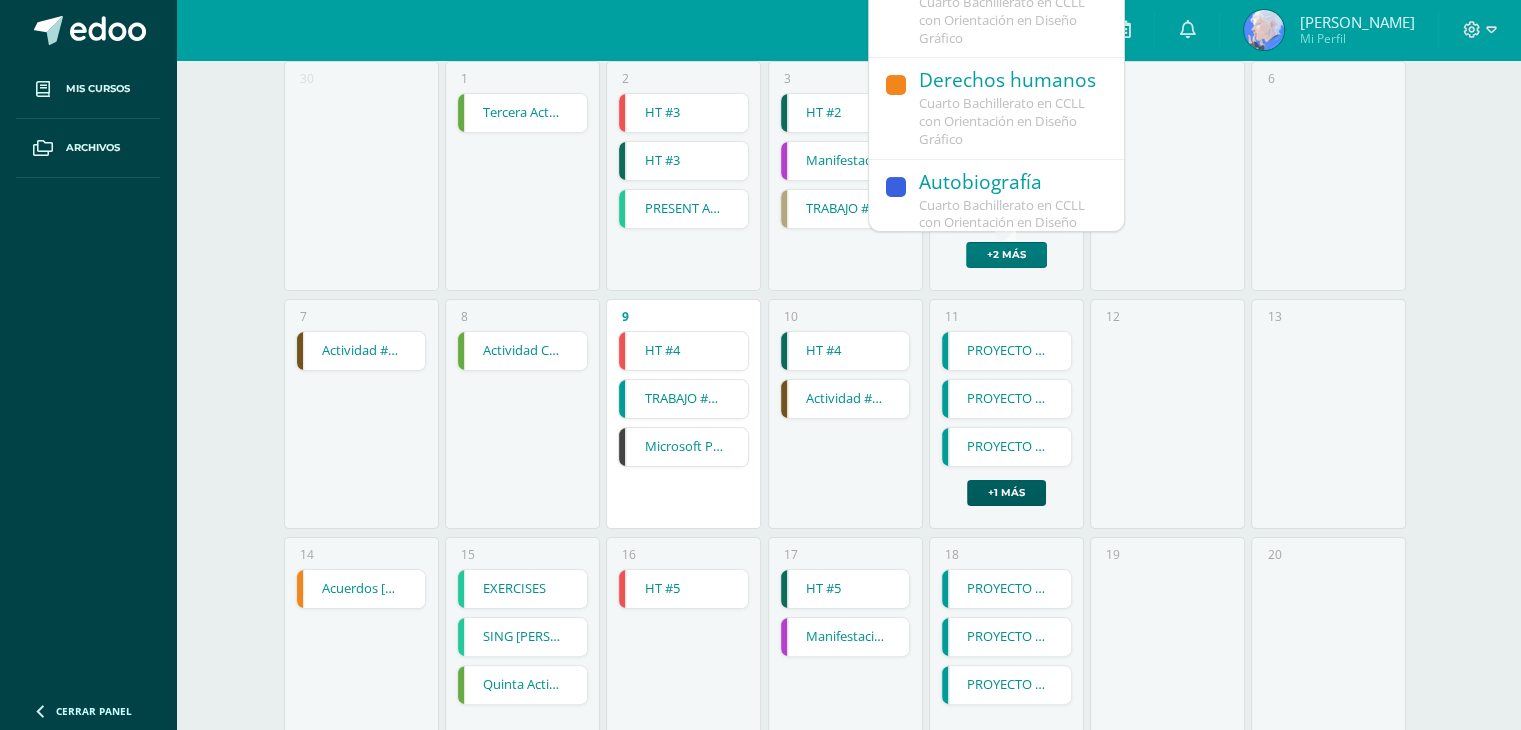 scroll, scrollTop: 300, scrollLeft: 0, axis: vertical 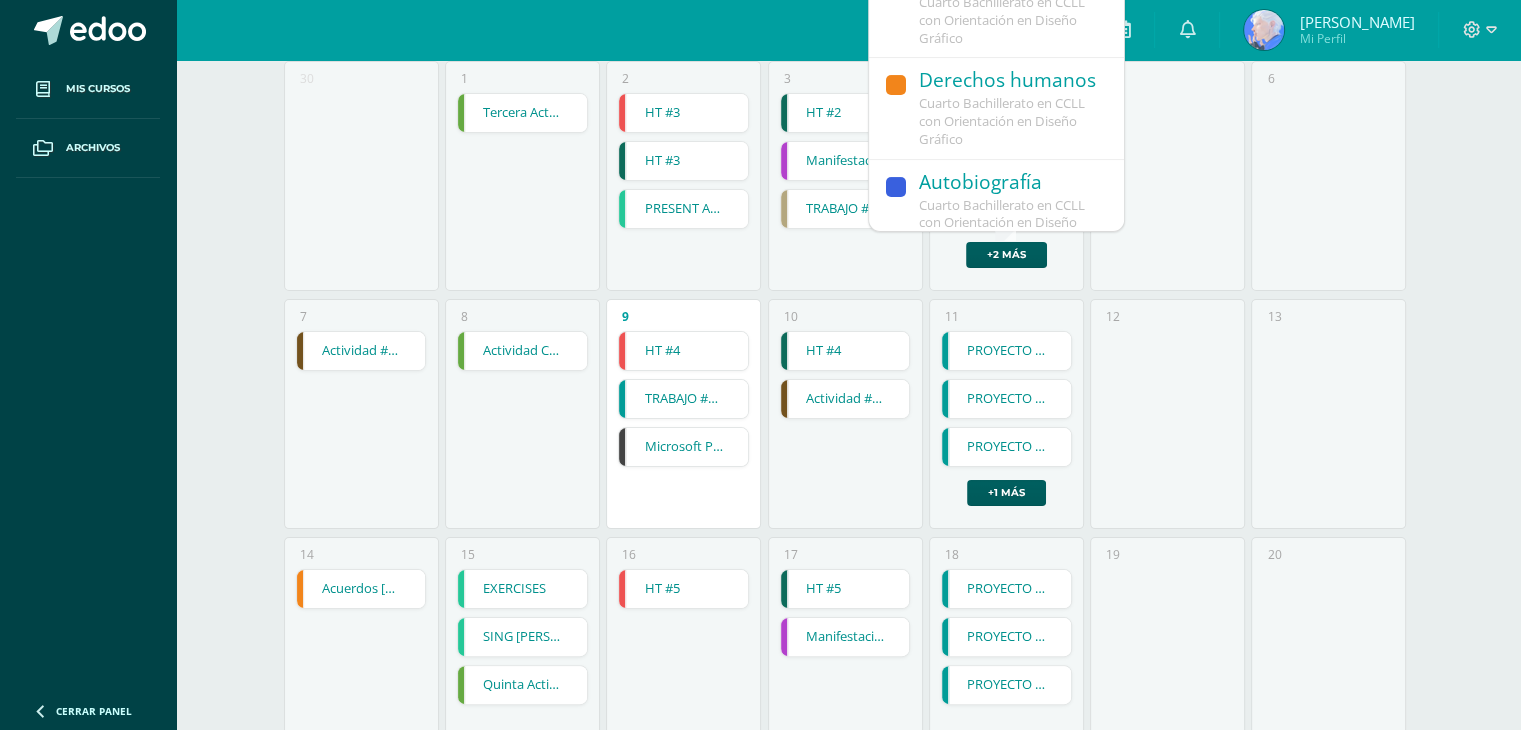 click on "Cuarto Bachillerato en CCLL con Orientación en Diseño Gráfico" at bounding box center (1002, 223) 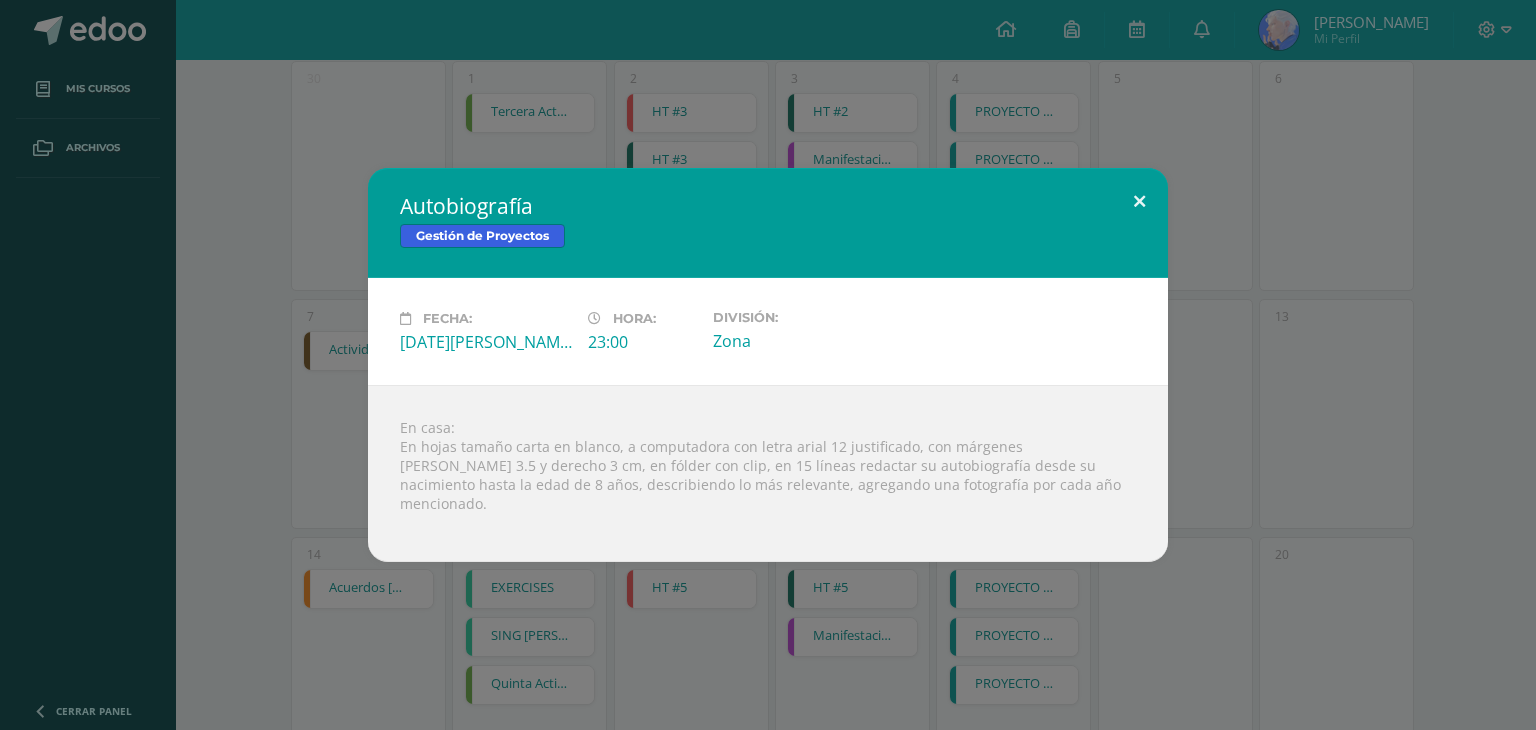 click at bounding box center [1139, 202] 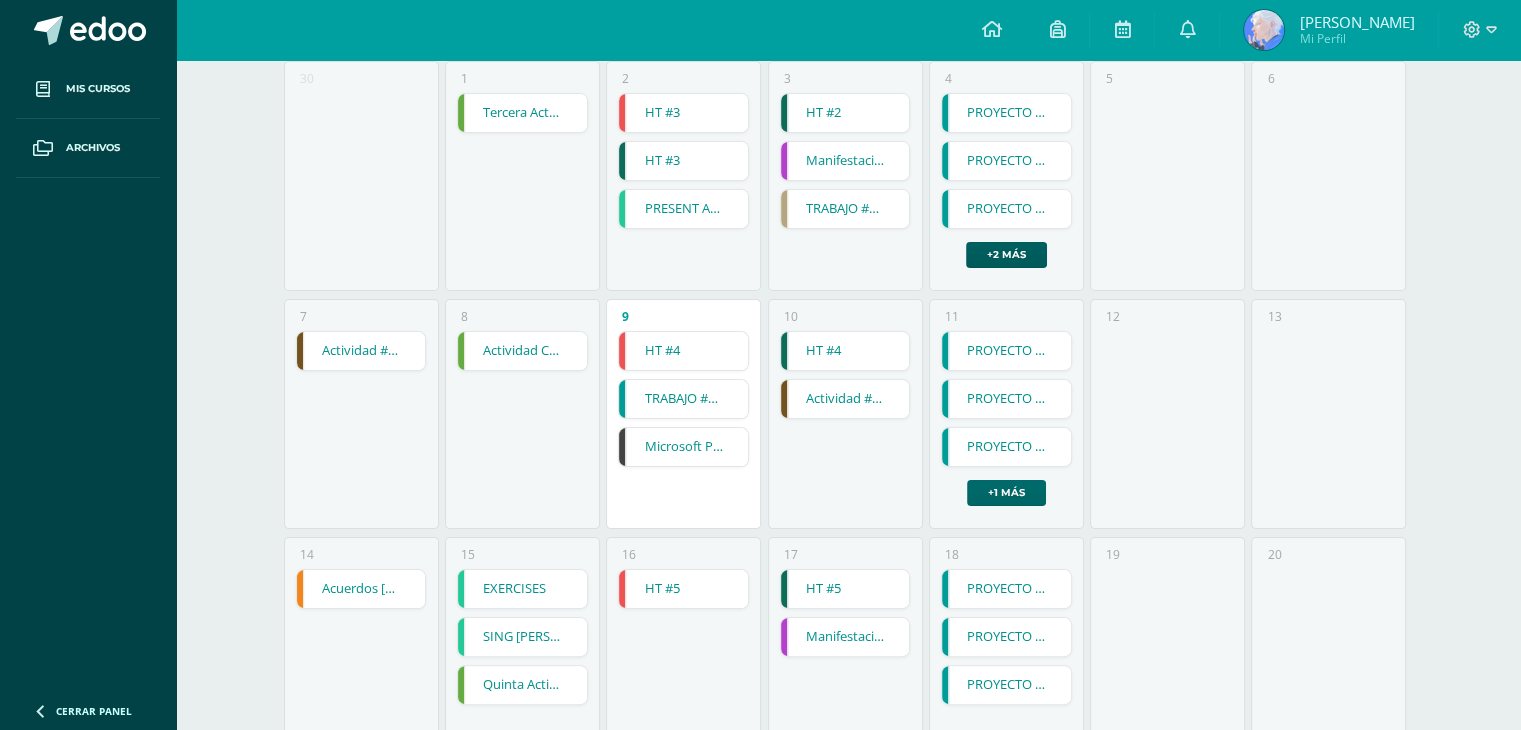 click on "+1 más" at bounding box center [1006, 493] 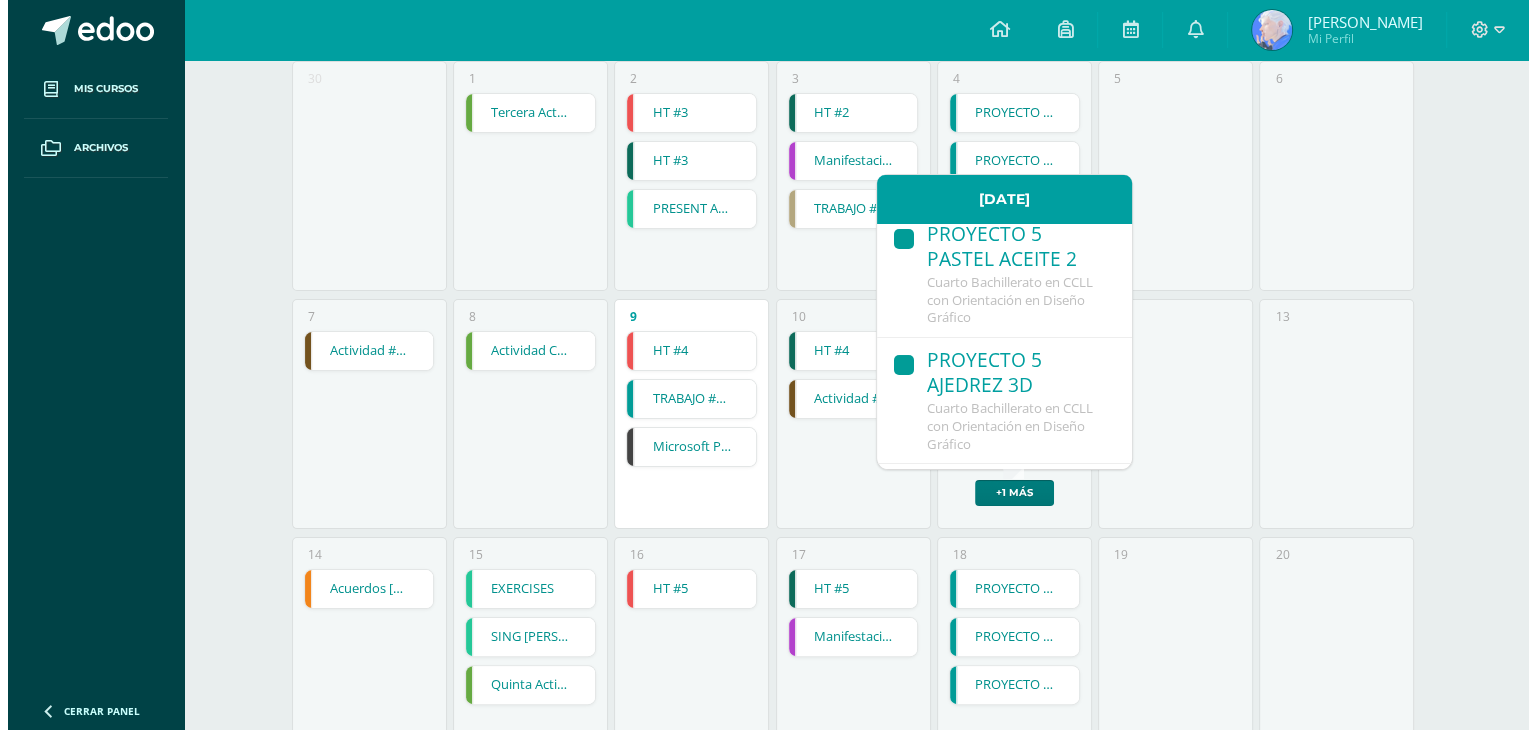 scroll, scrollTop: 231, scrollLeft: 0, axis: vertical 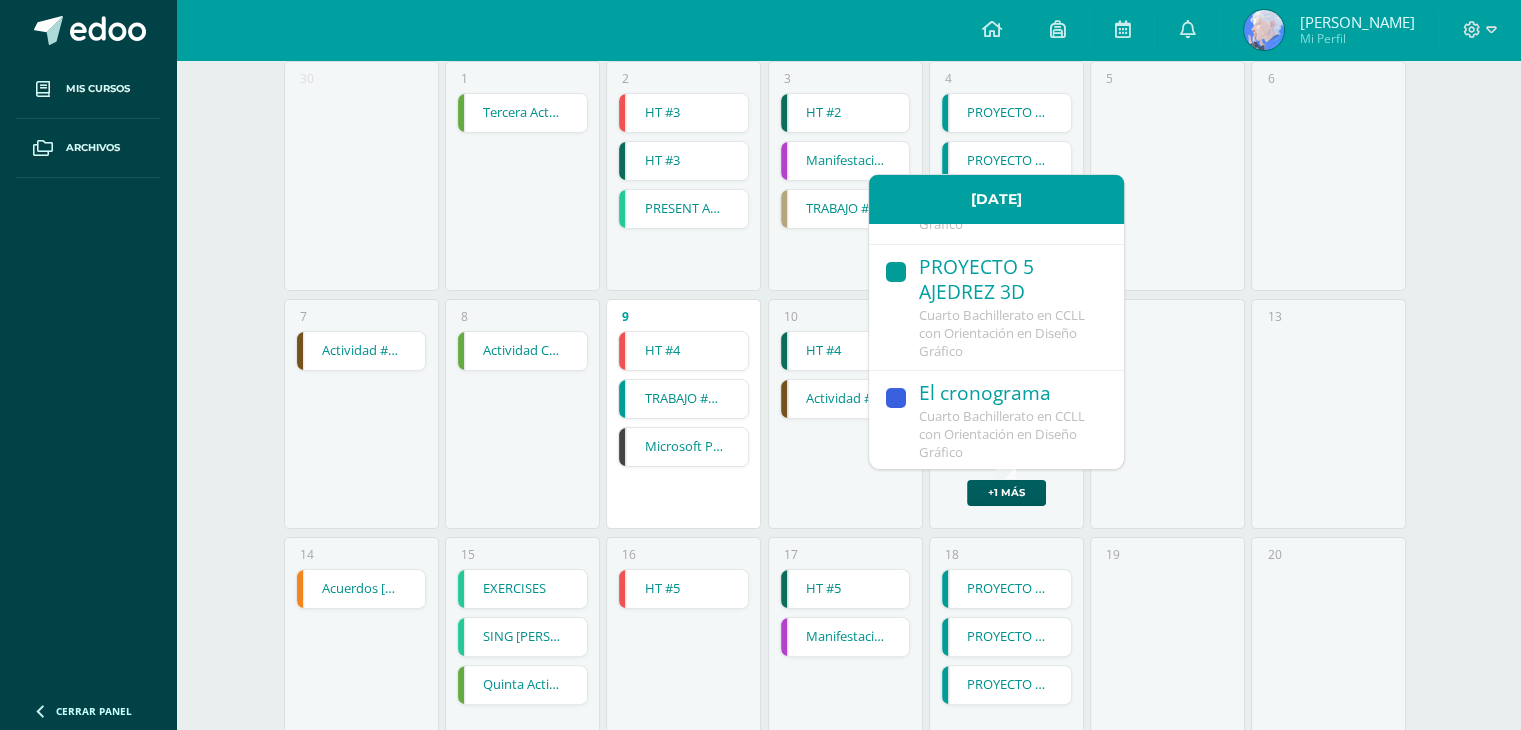 click on "El cronograma" at bounding box center (1011, 394) 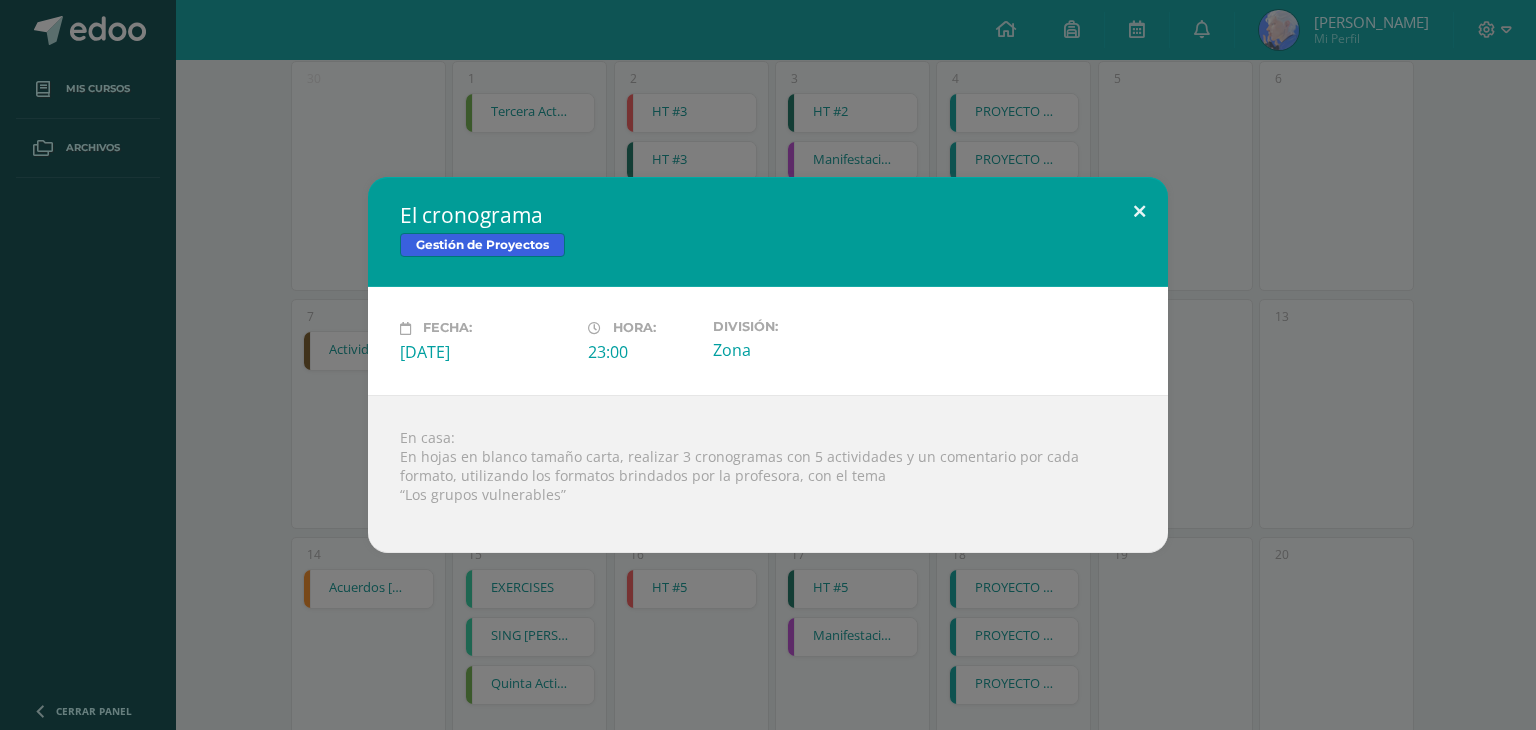 click at bounding box center (1139, 211) 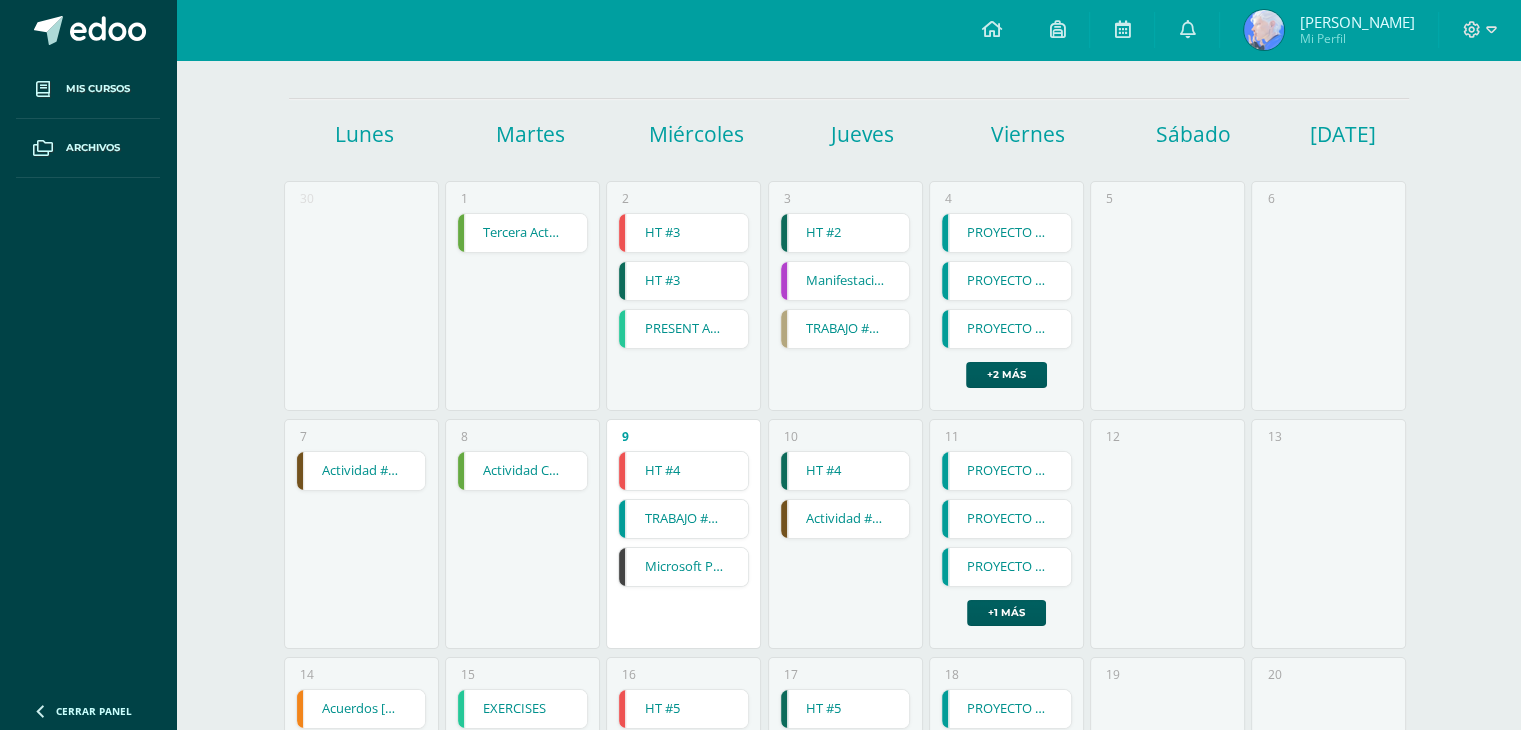 scroll, scrollTop: 0, scrollLeft: 0, axis: both 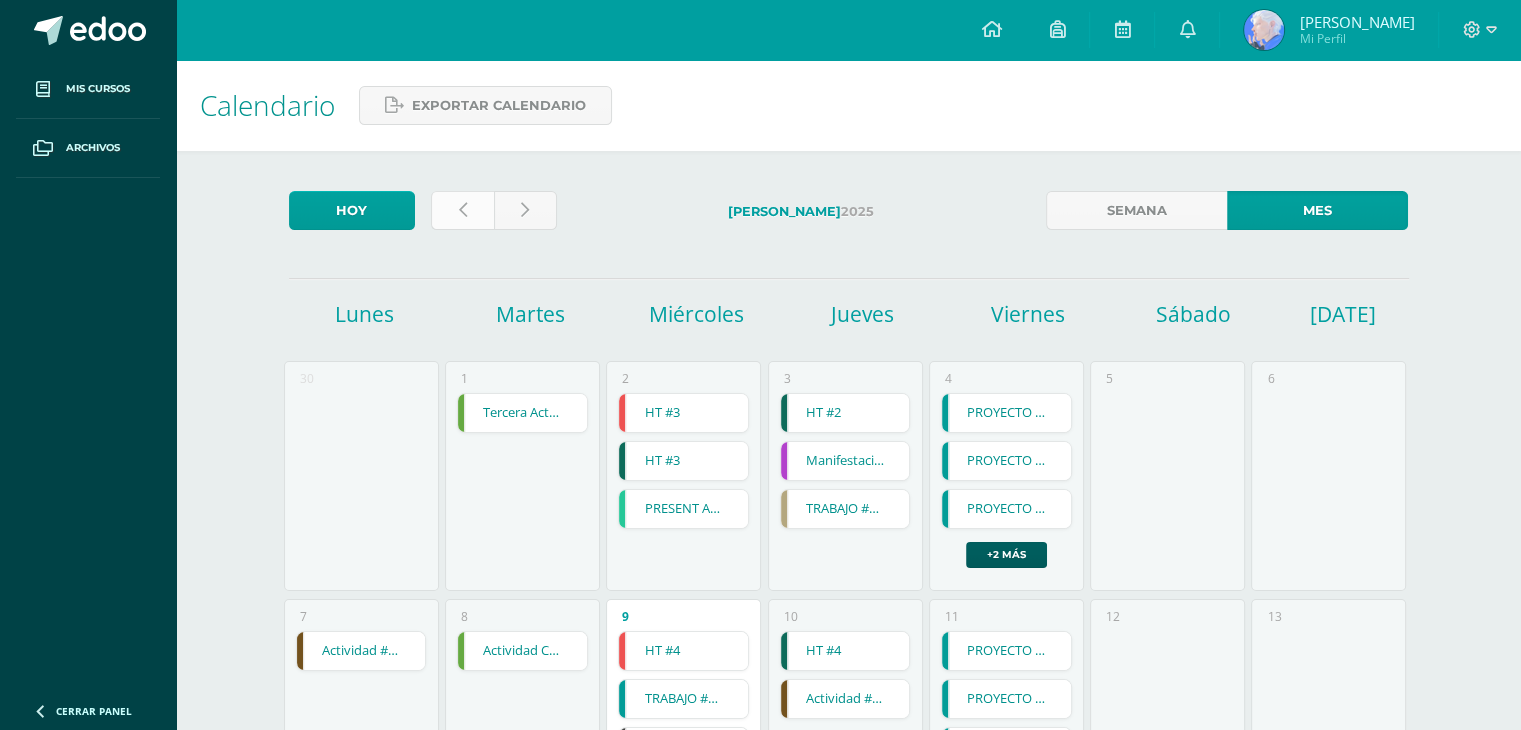click at bounding box center [462, 210] 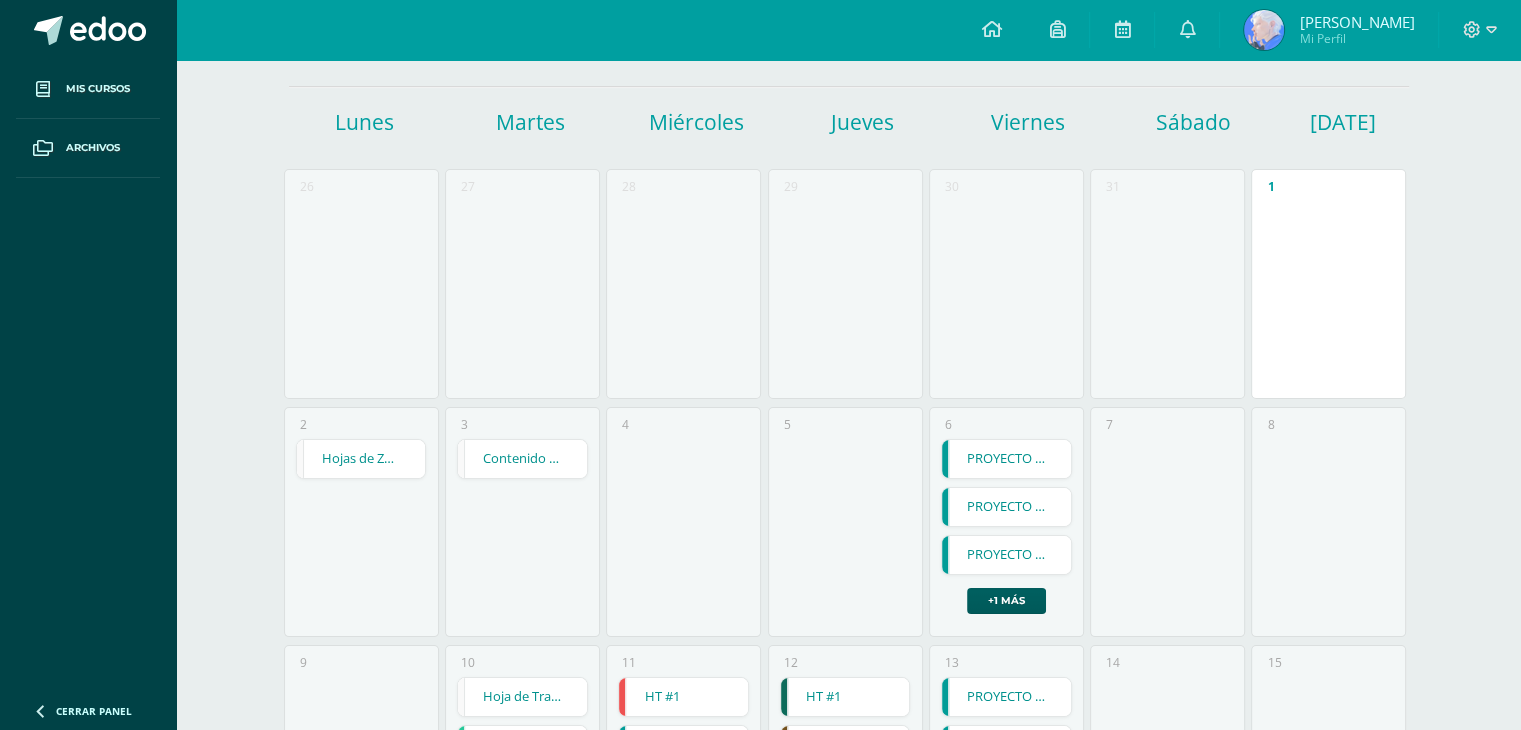scroll, scrollTop: 200, scrollLeft: 0, axis: vertical 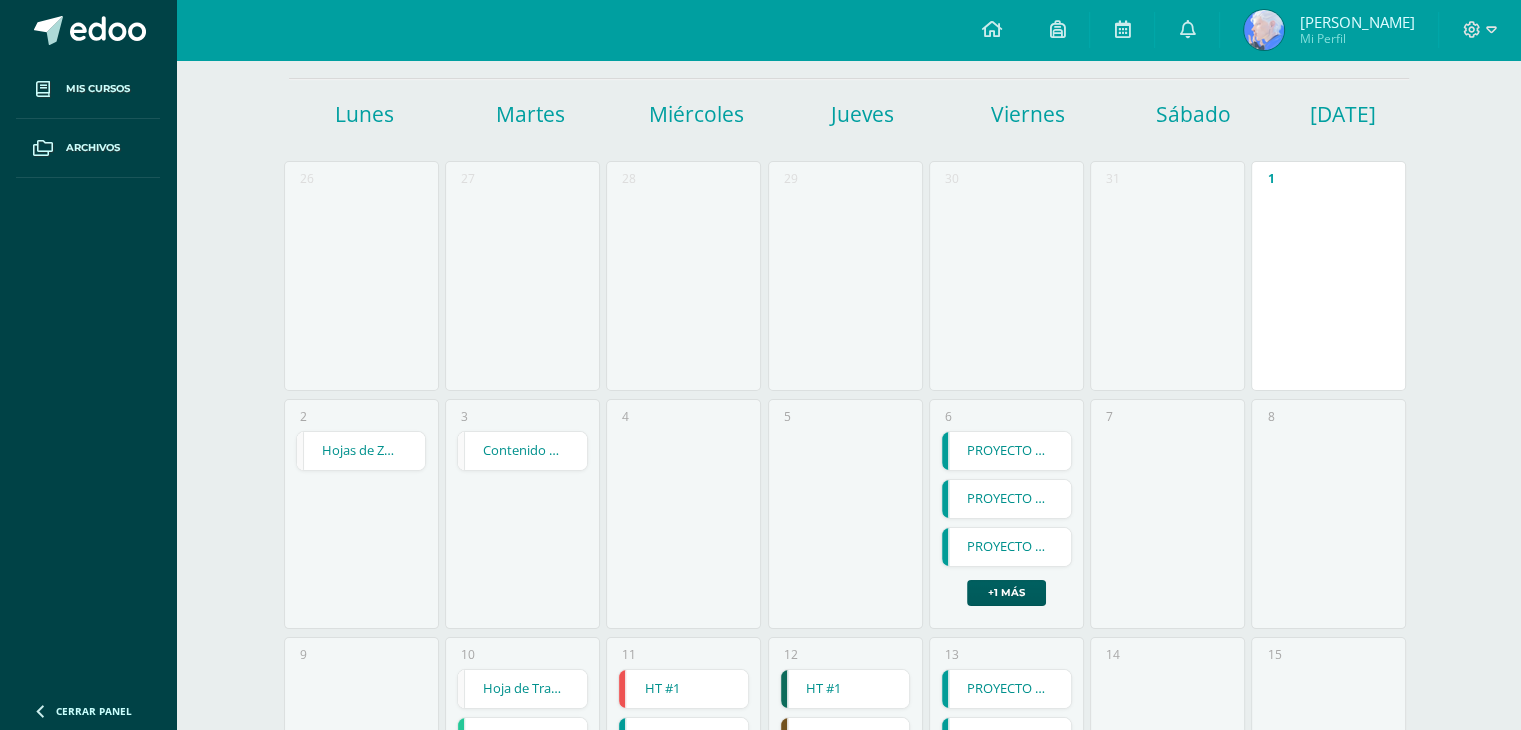 click on "2
Hojas de Zona
Hojas de Zona Evento Cargando contenido" at bounding box center (361, 514) 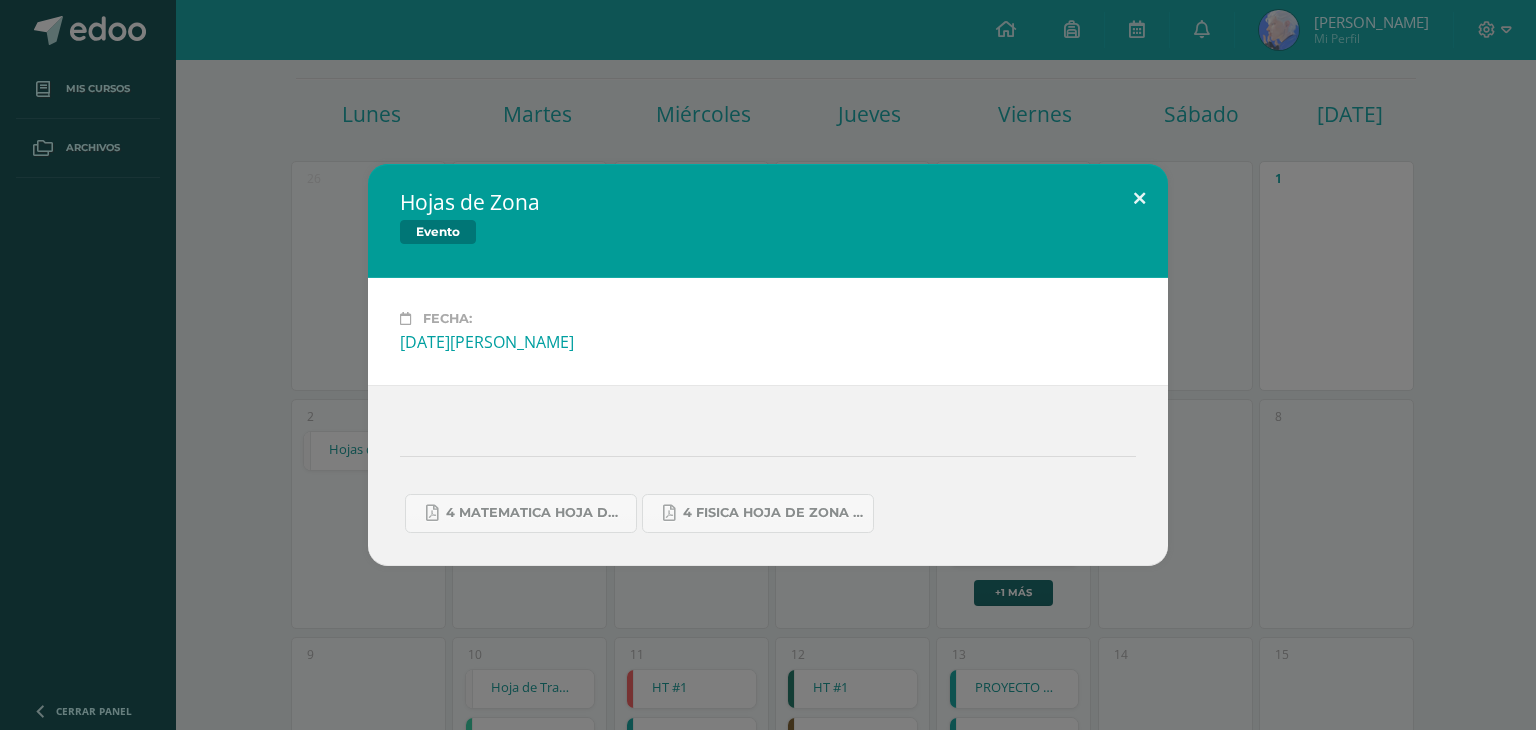 click at bounding box center (1139, 198) 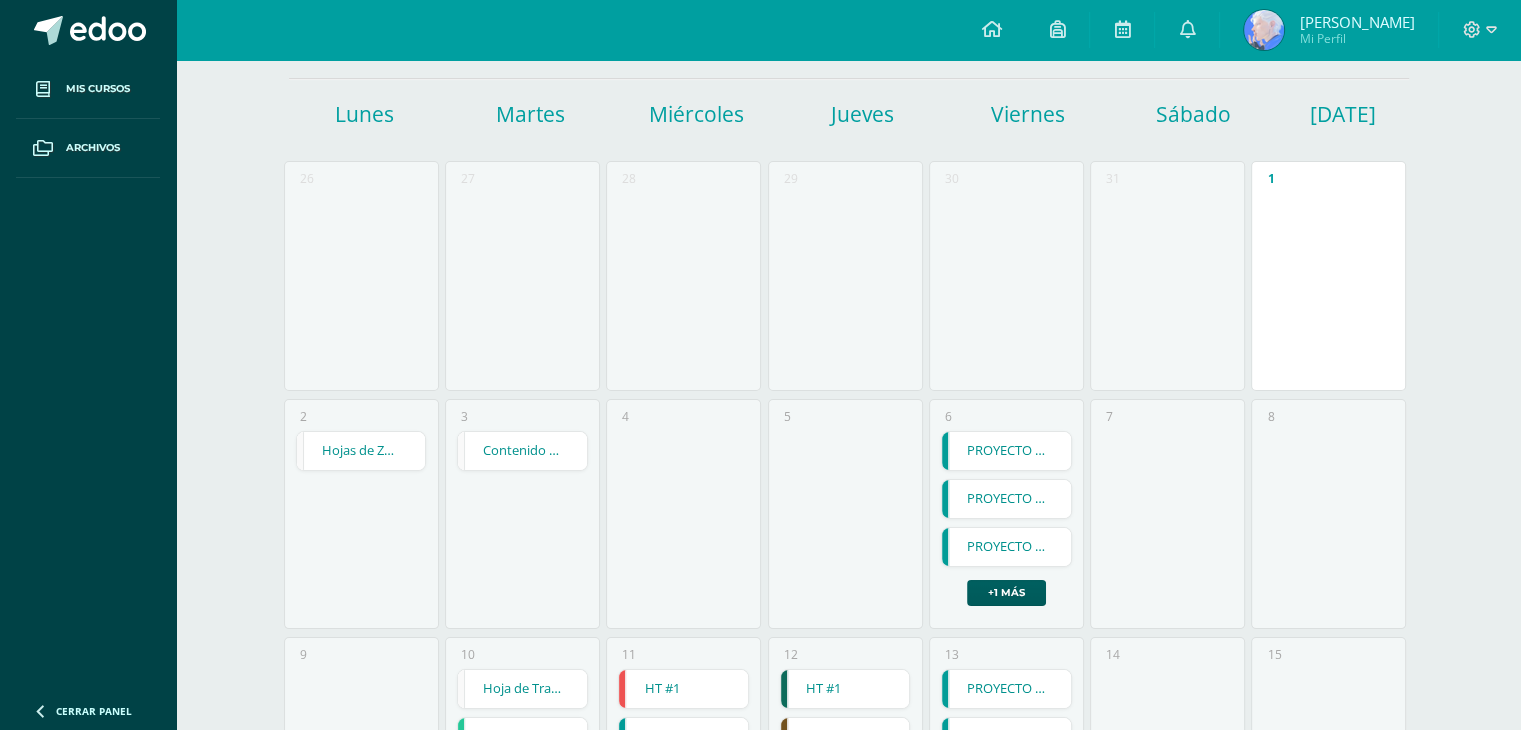 click on "Contenido de Voleibol y Cancha de Voleibol y sus medidas" at bounding box center [522, 451] 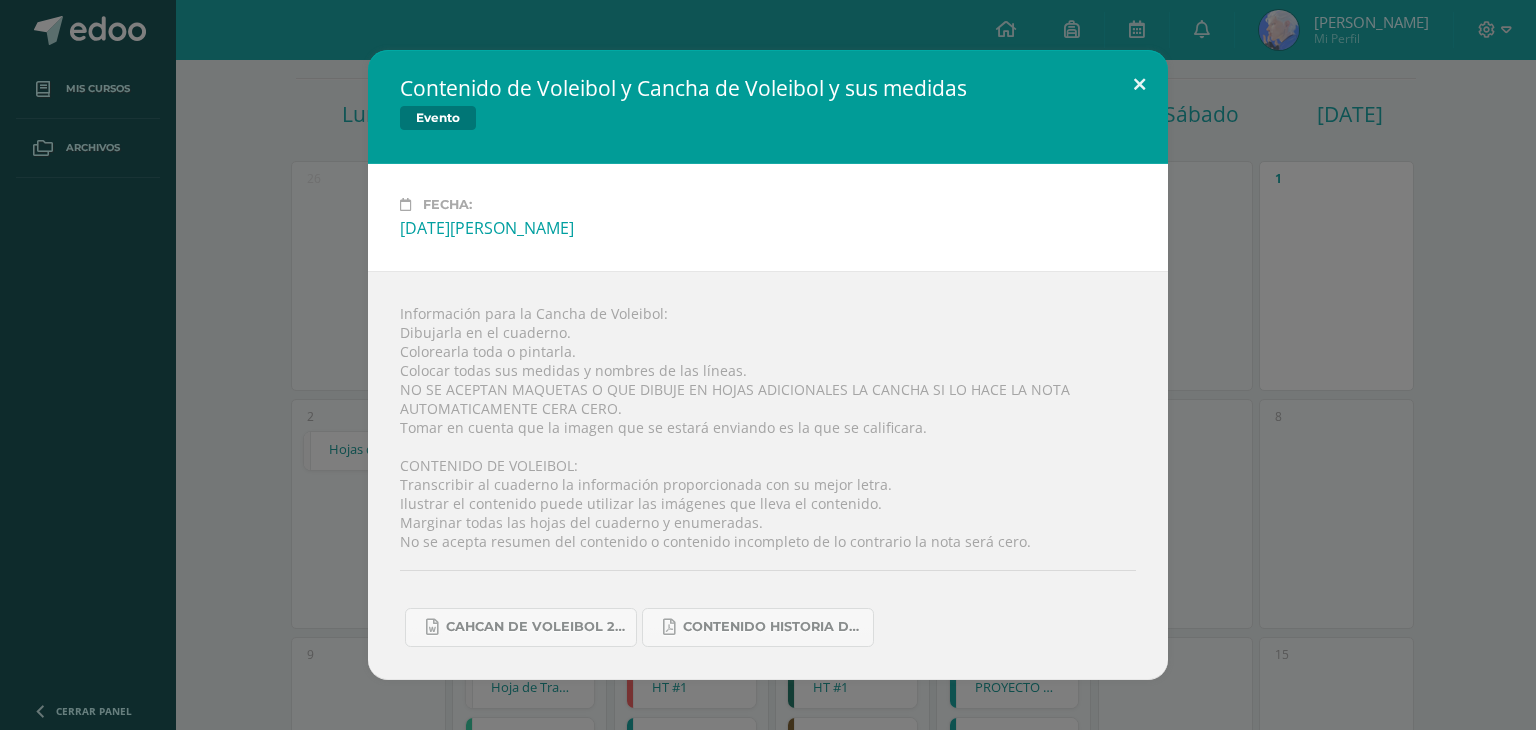 drag, startPoint x: 1150, startPoint y: 71, endPoint x: 1136, endPoint y: 82, distance: 17.804493 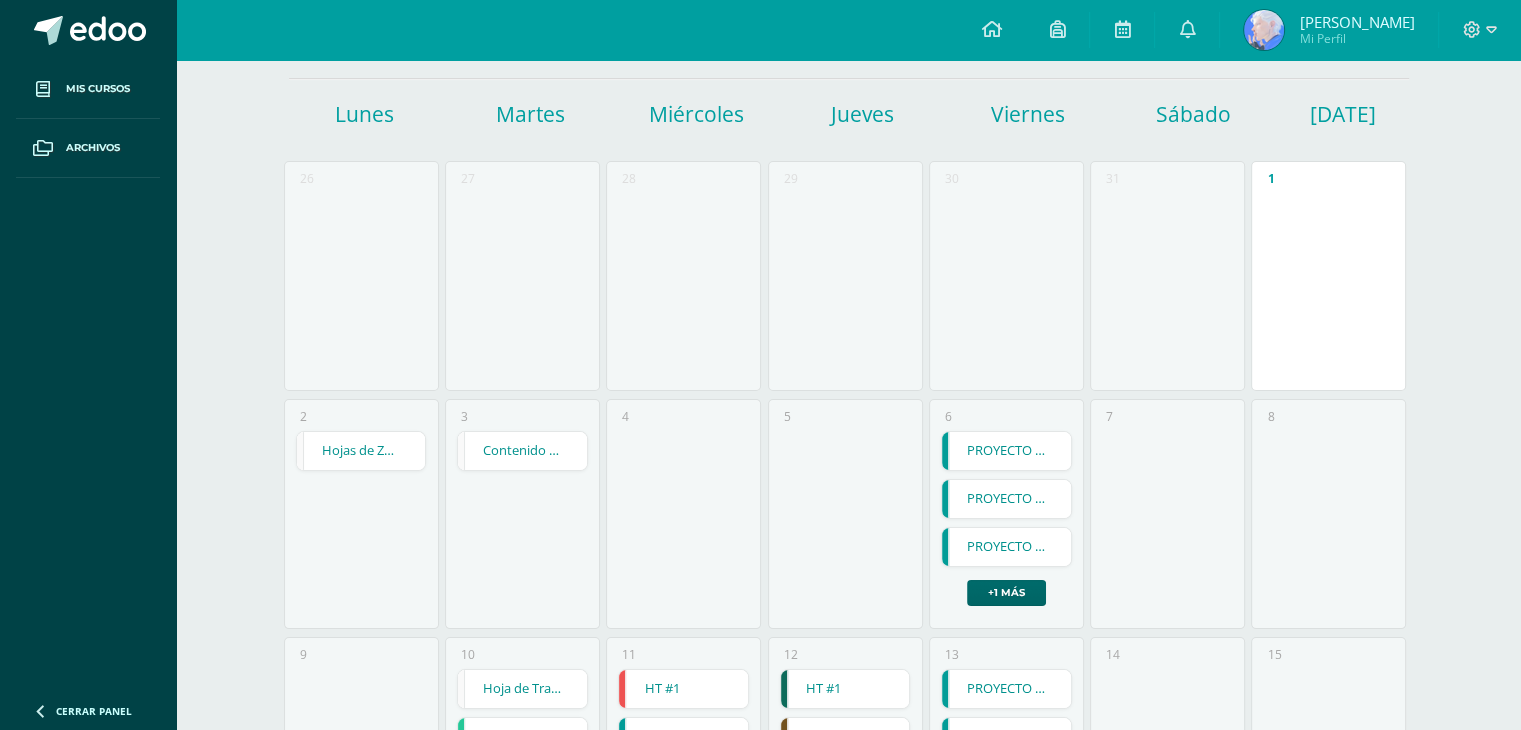 click on "+1 más" at bounding box center (1006, 593) 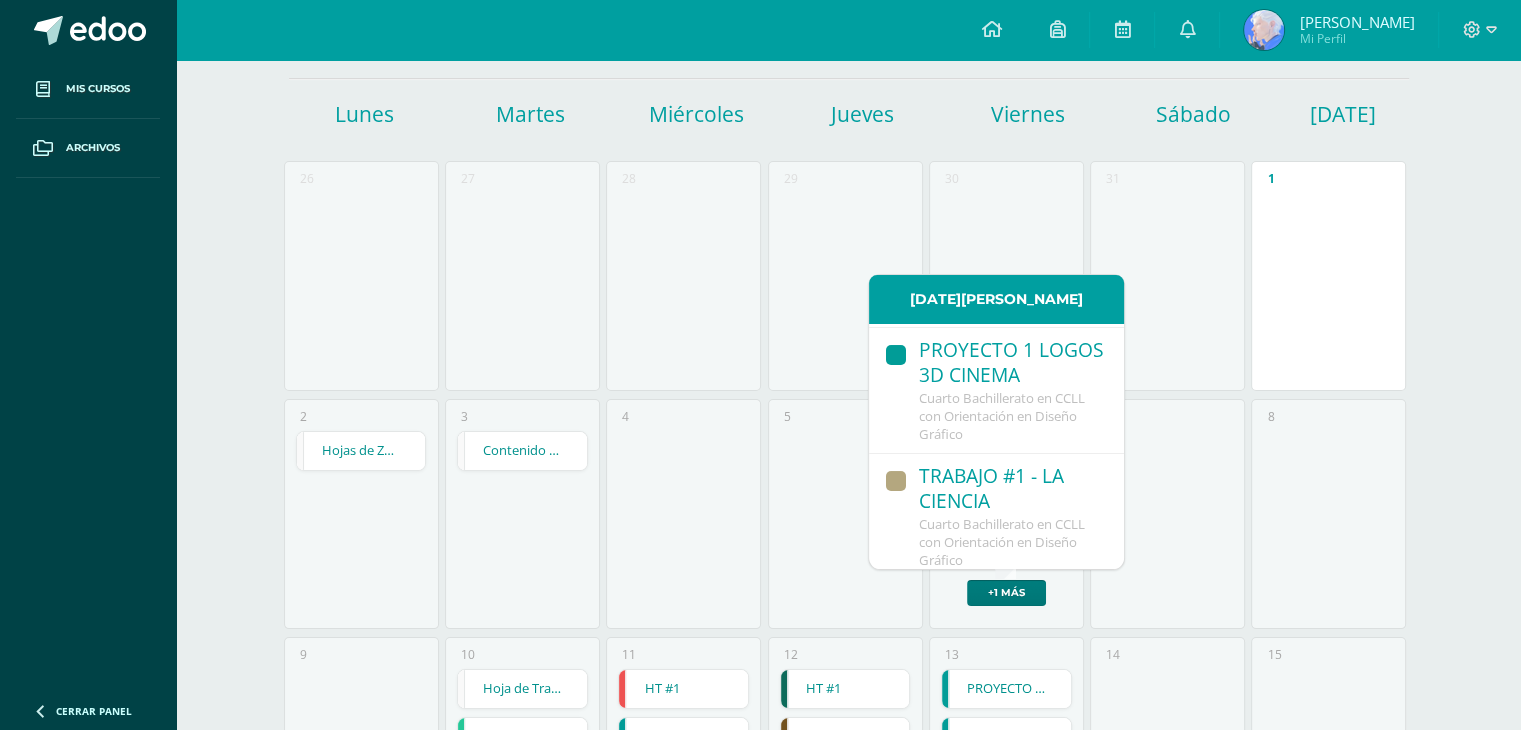 scroll, scrollTop: 280, scrollLeft: 0, axis: vertical 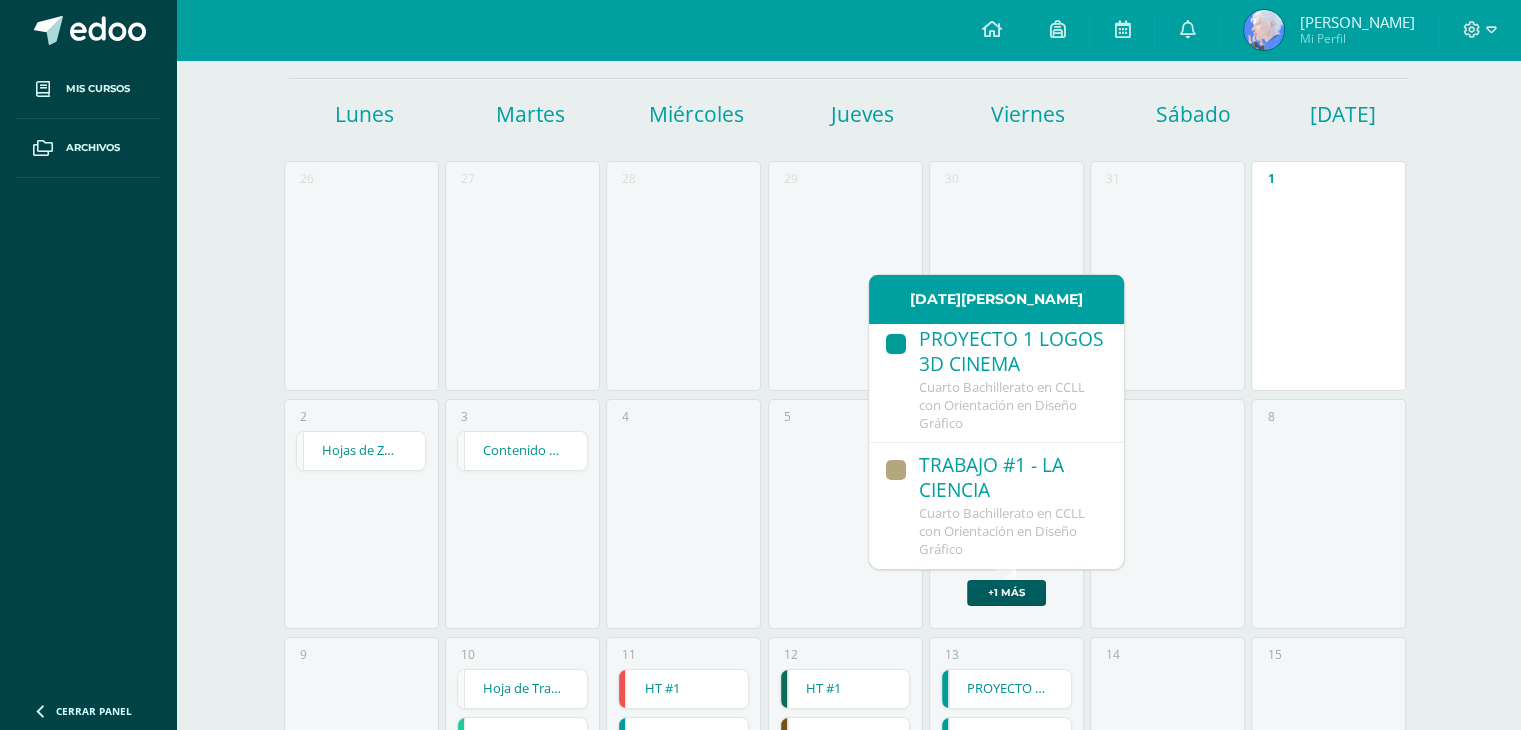 click on "7" at bounding box center (1167, 514) 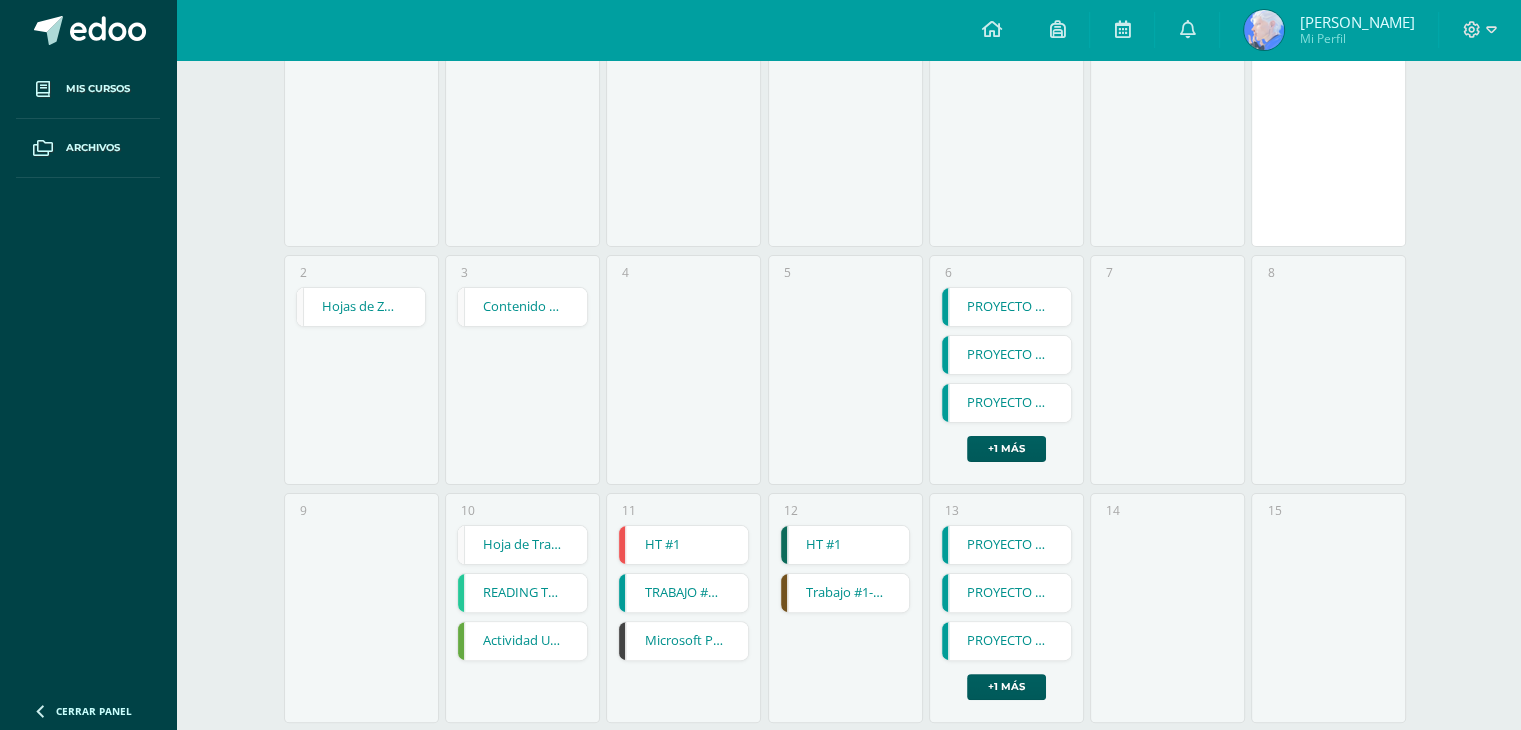 scroll, scrollTop: 400, scrollLeft: 0, axis: vertical 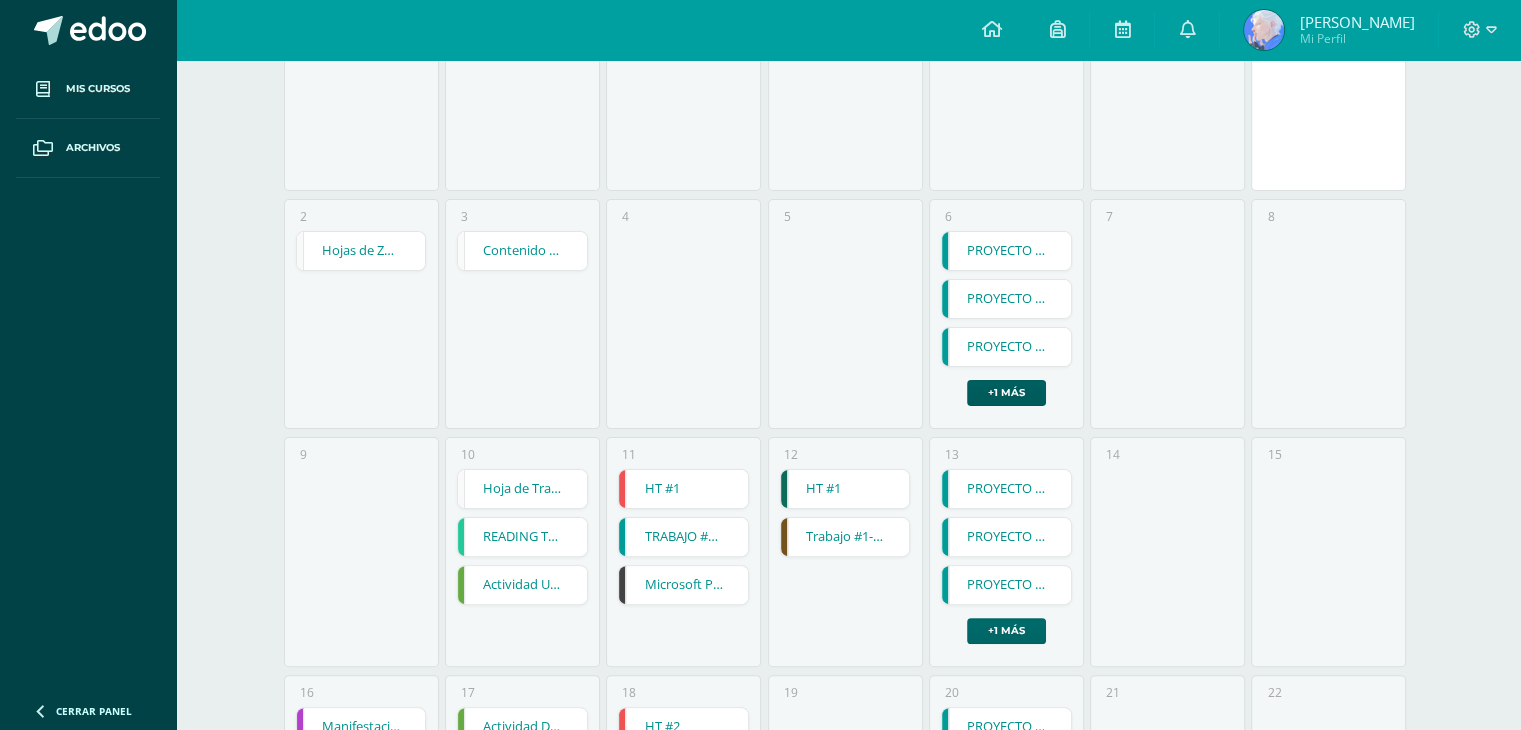 click on "+1 más" at bounding box center (1006, 631) 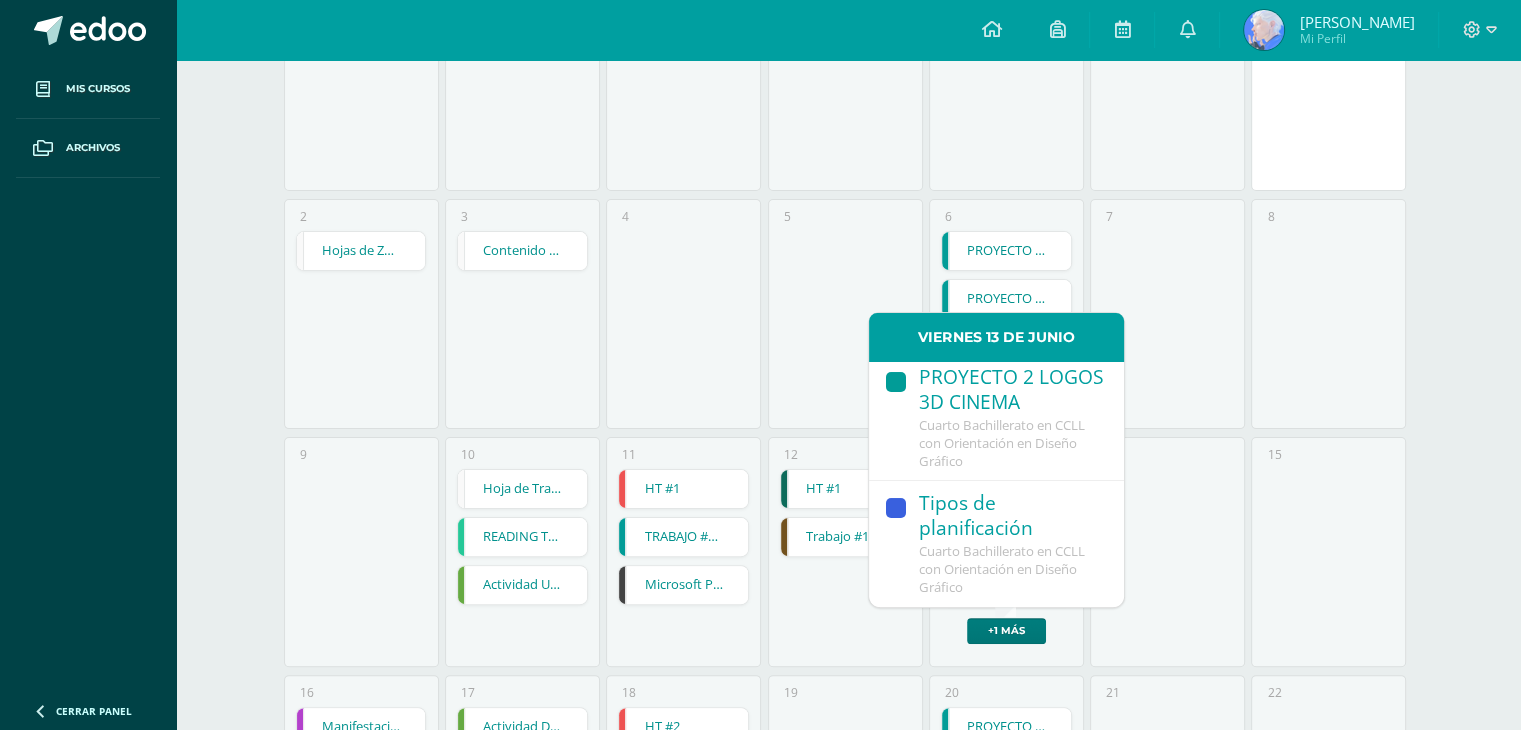 scroll, scrollTop: 281, scrollLeft: 0, axis: vertical 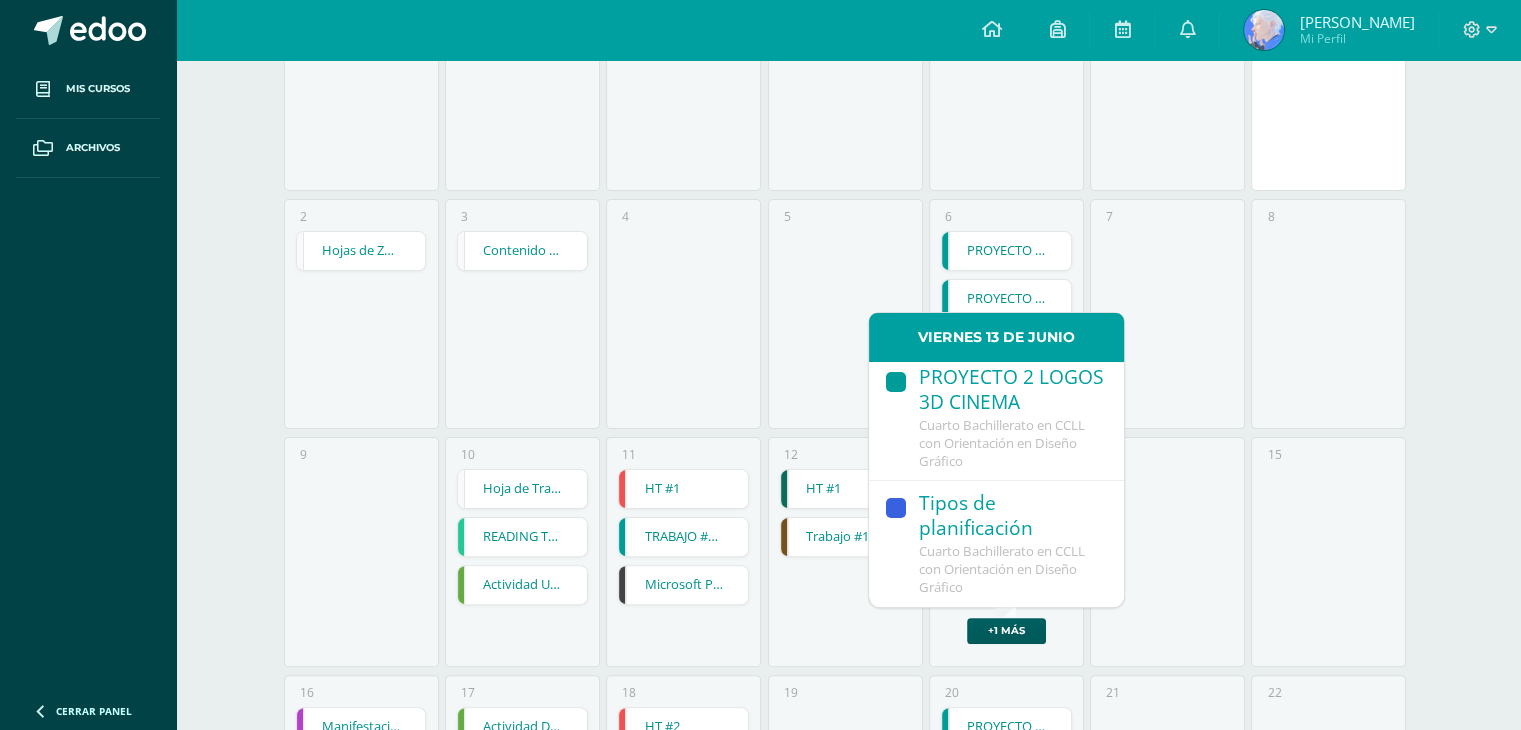 click on "Tipos de planificación" at bounding box center (1011, 517) 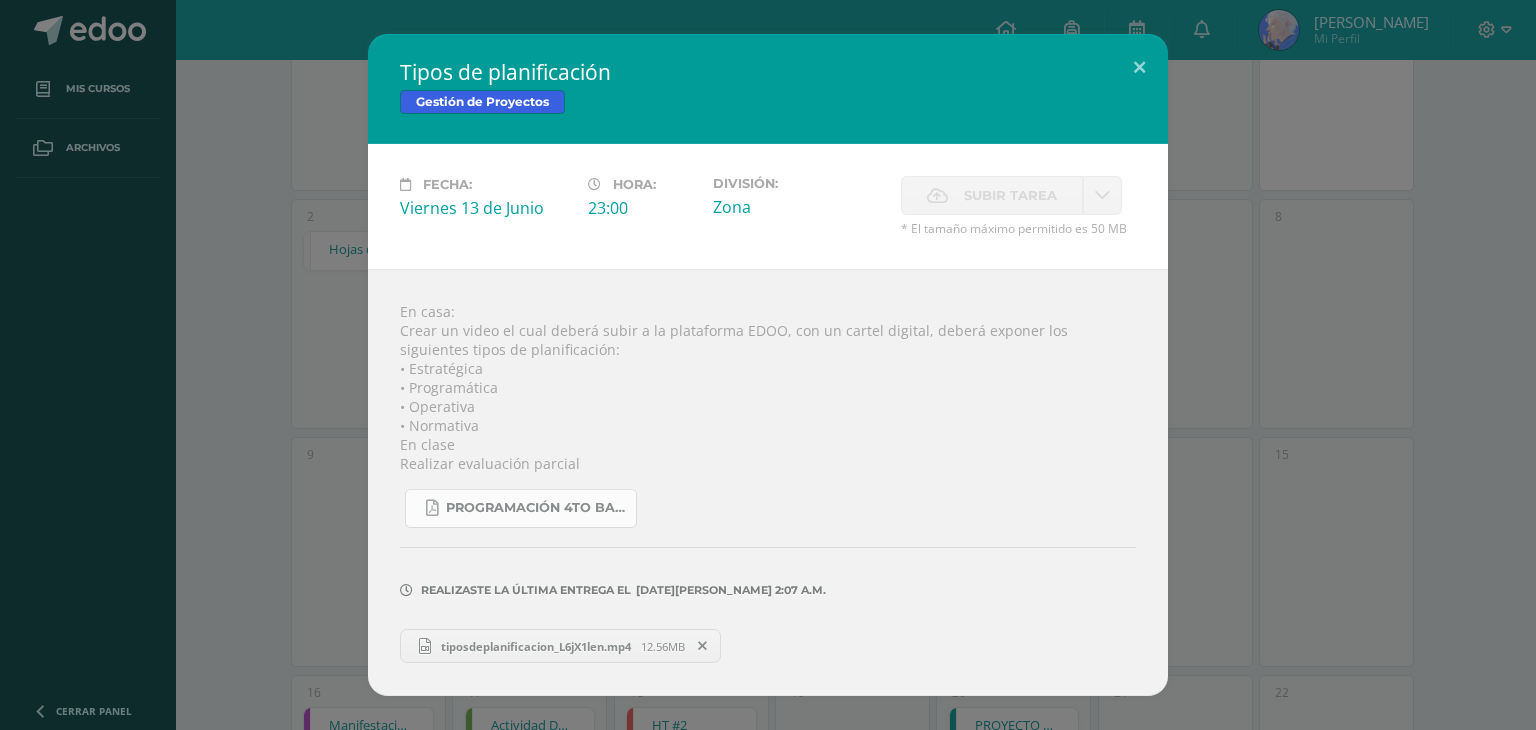 click on "Programación 4to bachi proyectos.pdf" at bounding box center (536, 508) 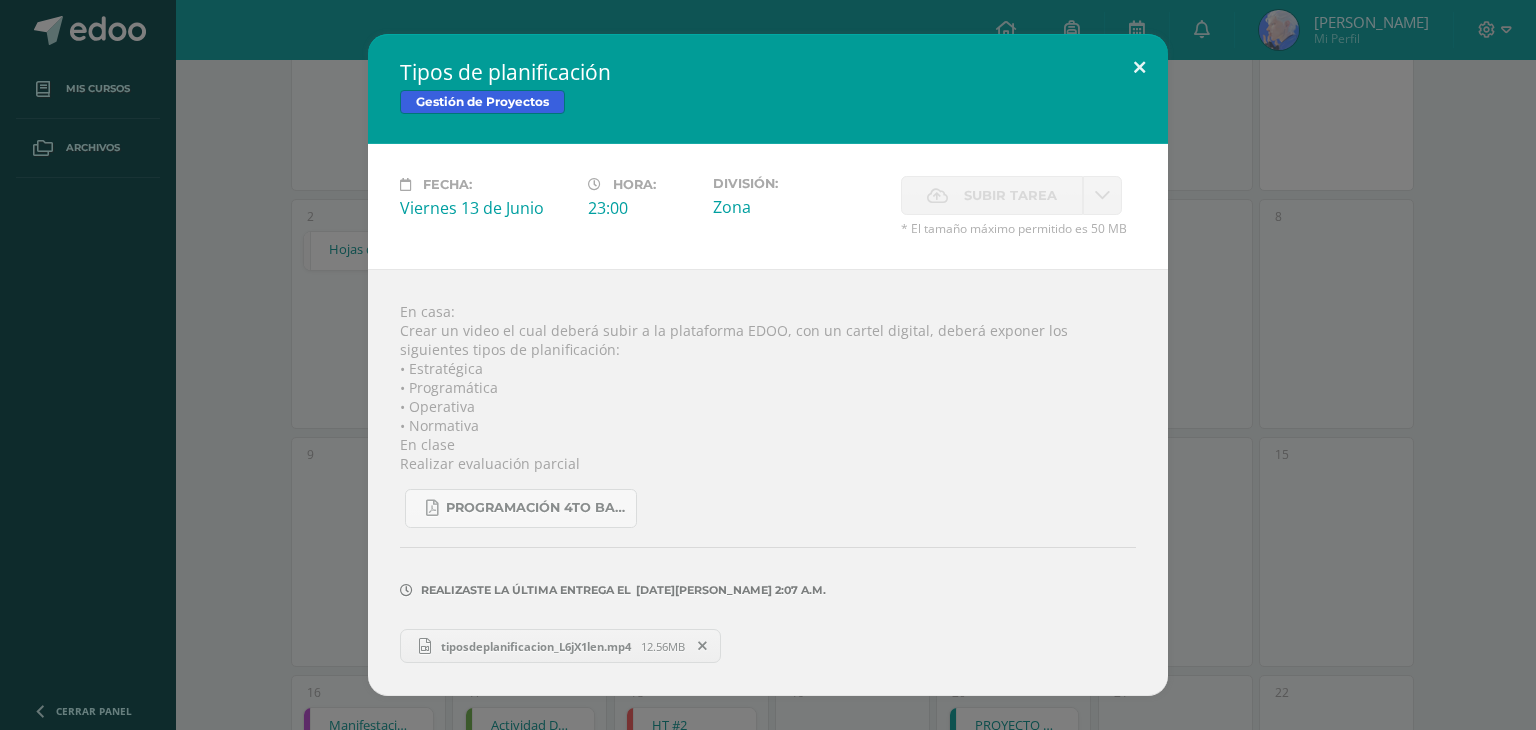 click at bounding box center (1139, 68) 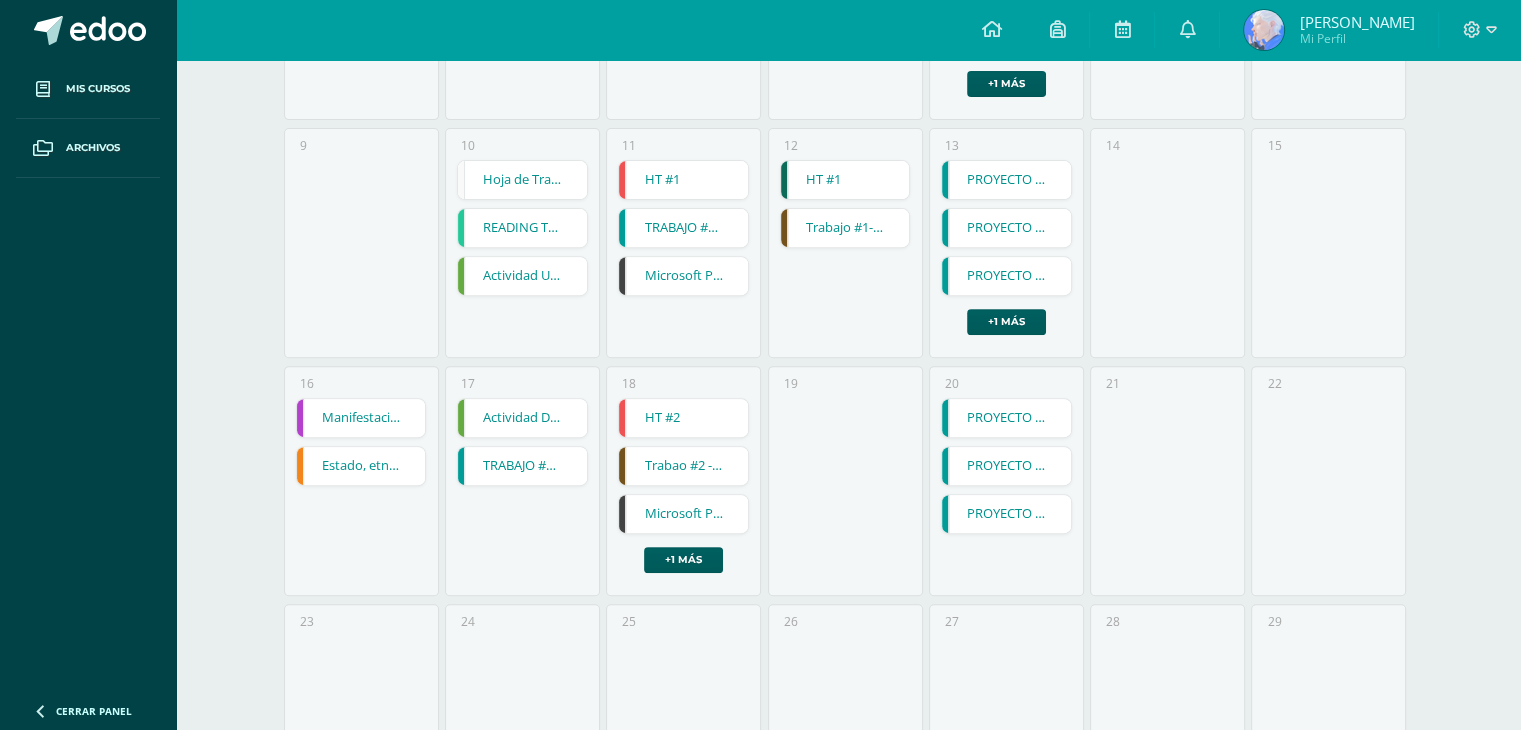 scroll, scrollTop: 900, scrollLeft: 0, axis: vertical 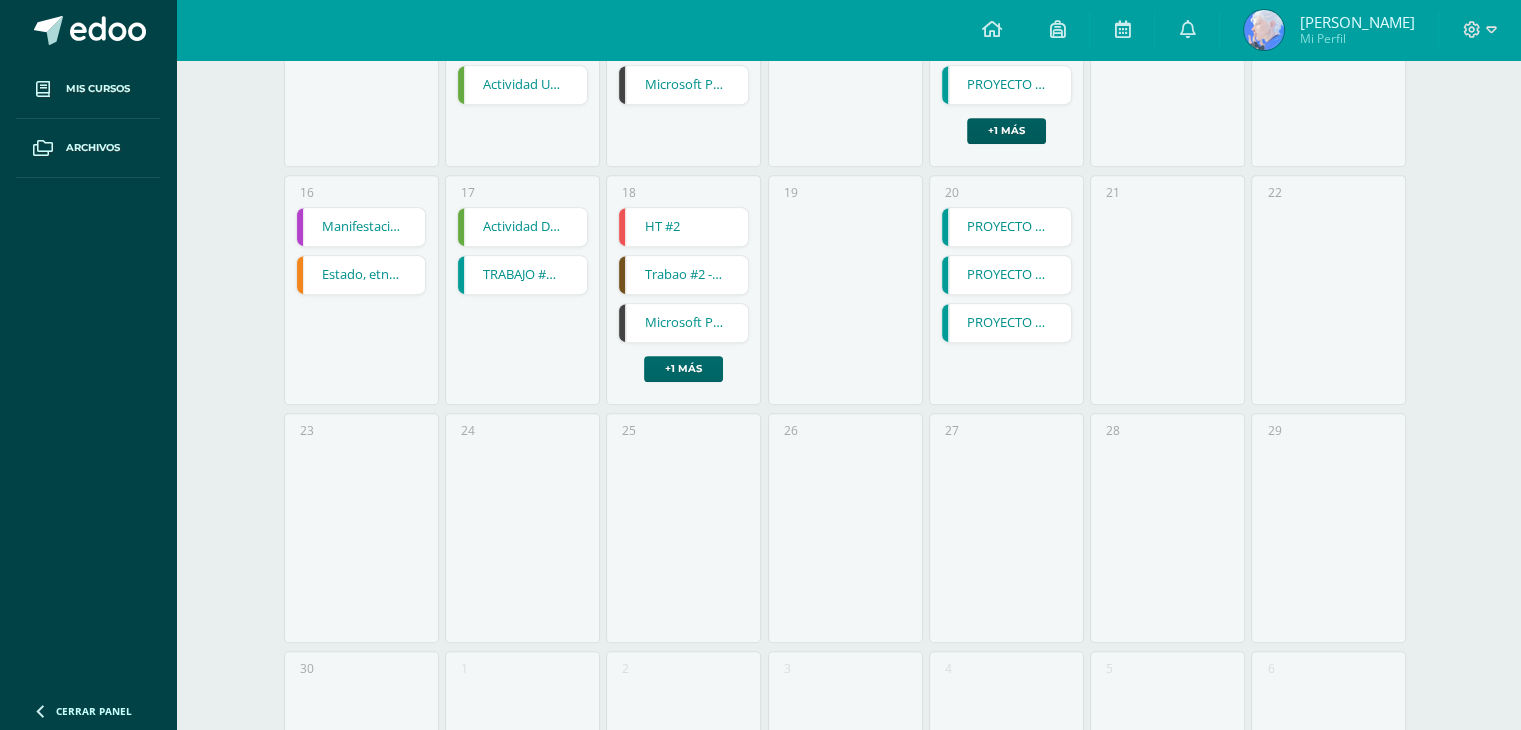 click on "+1 más" at bounding box center [683, 369] 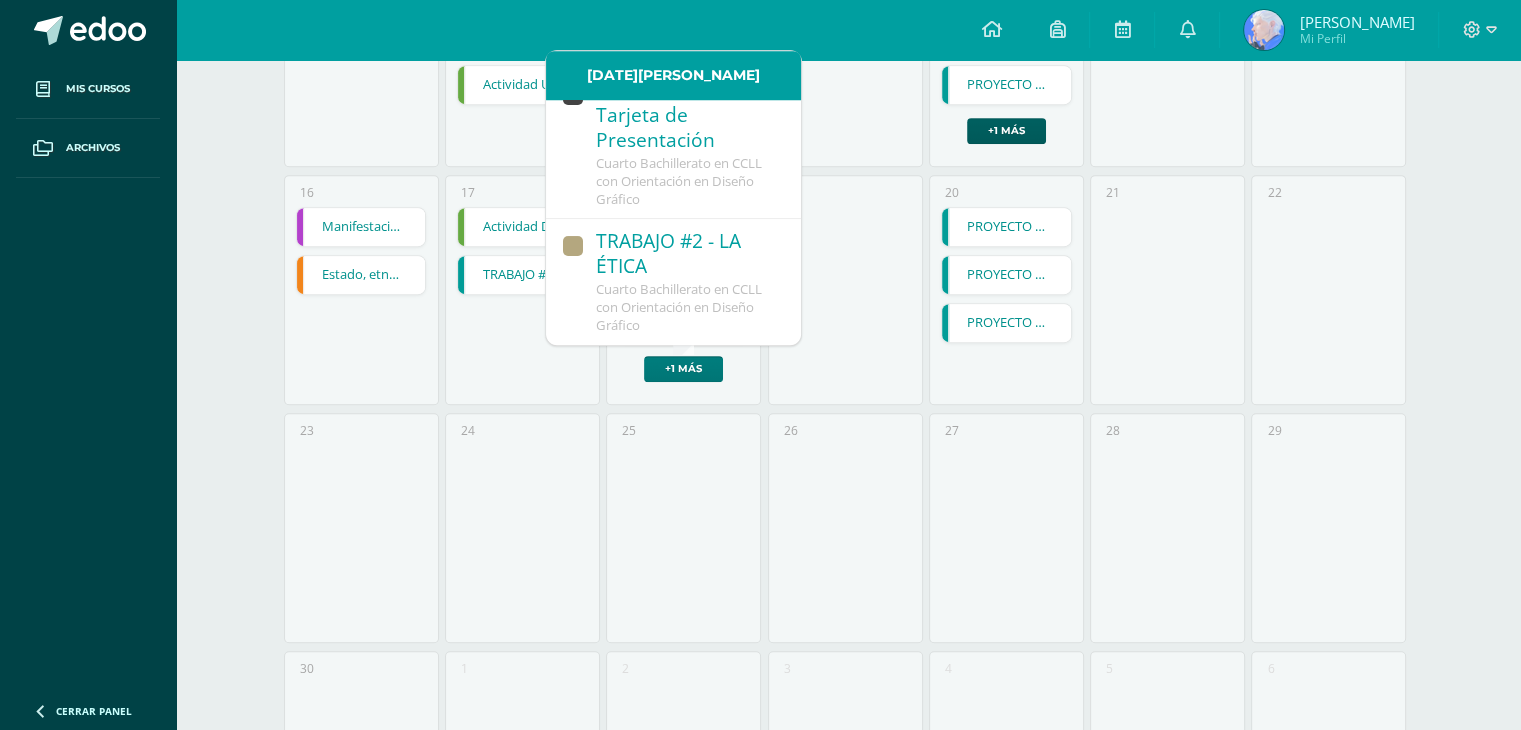 scroll, scrollTop: 330, scrollLeft: 0, axis: vertical 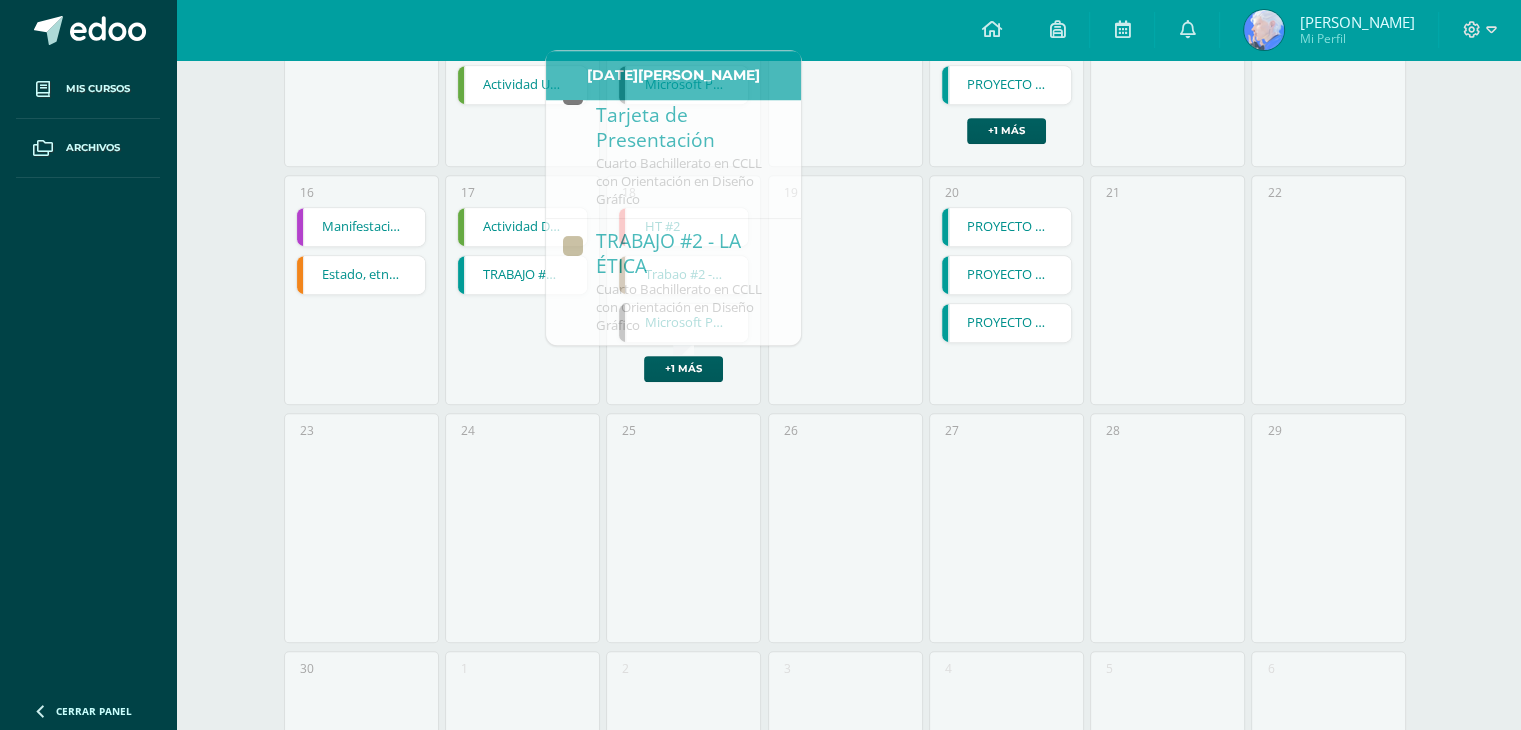 drag, startPoint x: 852, startPoint y: 368, endPoint x: 864, endPoint y: 368, distance: 12 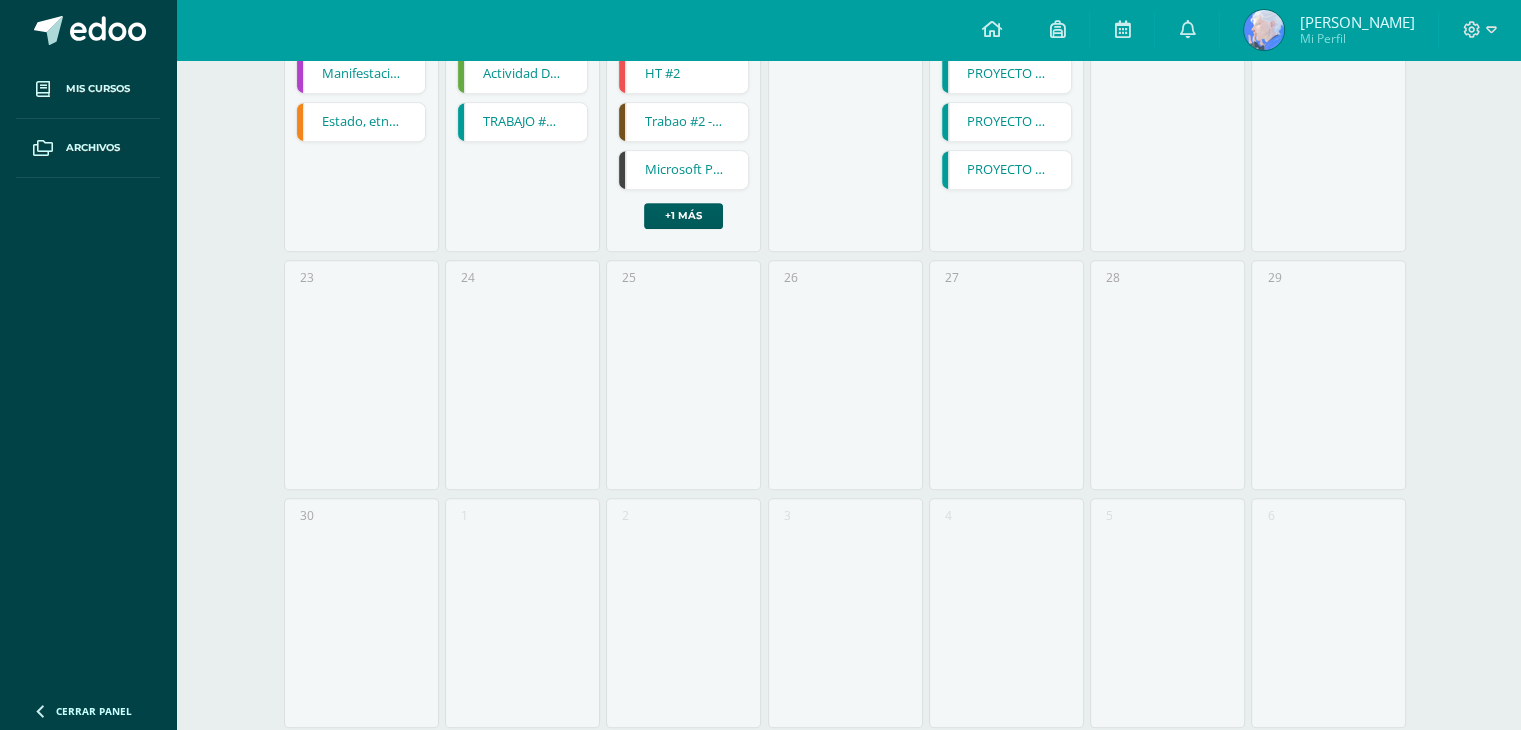 scroll, scrollTop: 1100, scrollLeft: 0, axis: vertical 